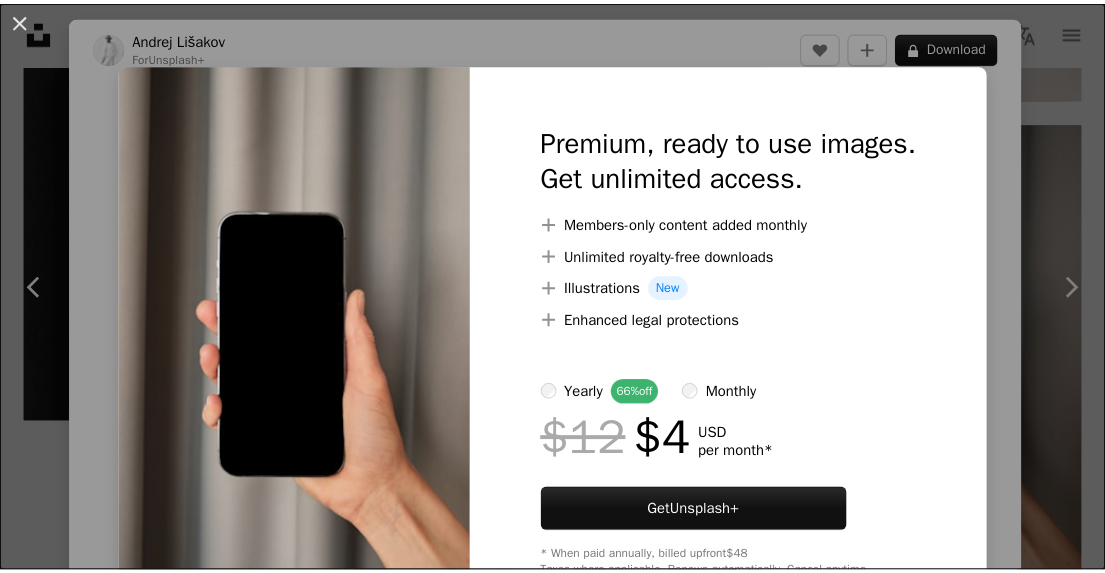 scroll, scrollTop: 4200, scrollLeft: 0, axis: vertical 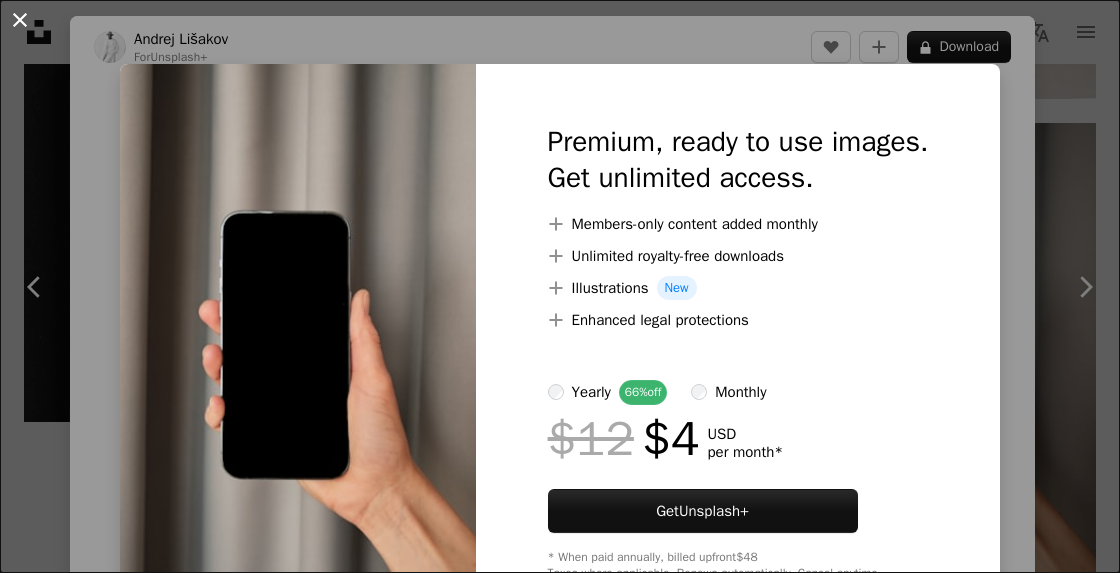 click on "An X shape" at bounding box center (20, 20) 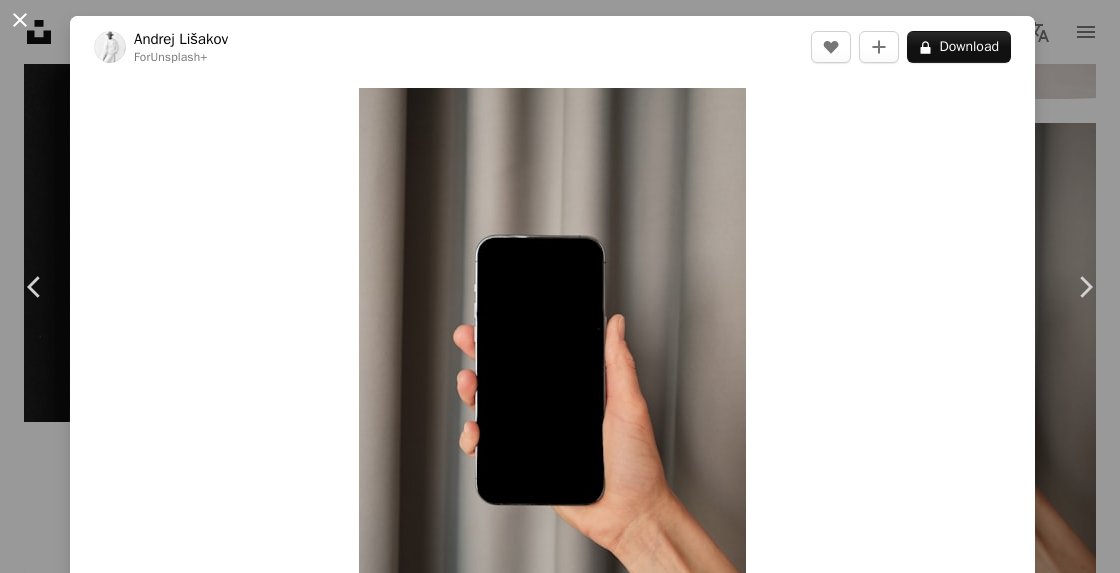 click on "An X shape" at bounding box center (20, 20) 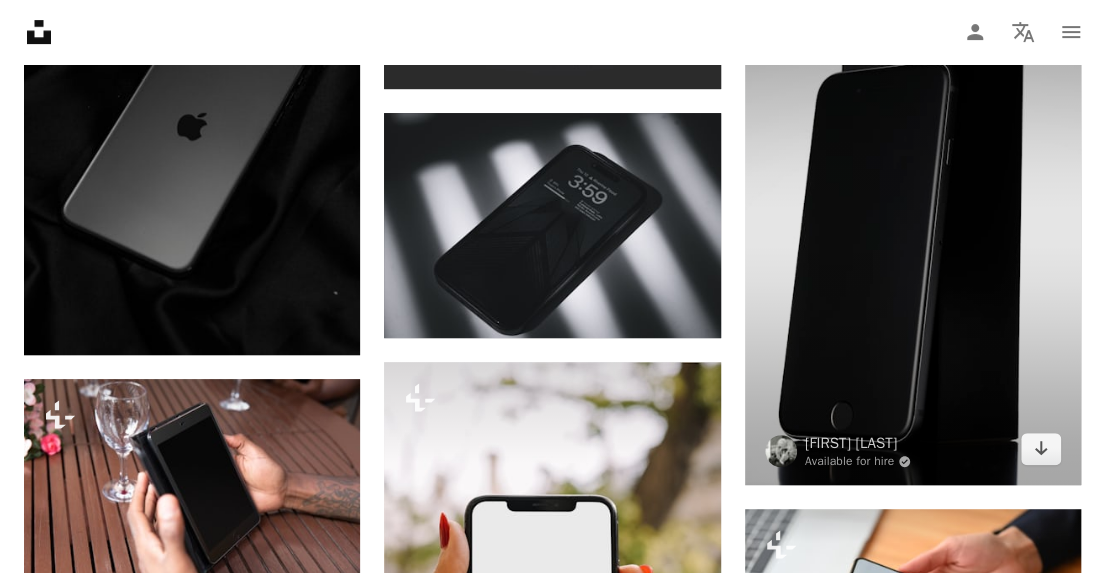 scroll, scrollTop: 10300, scrollLeft: 0, axis: vertical 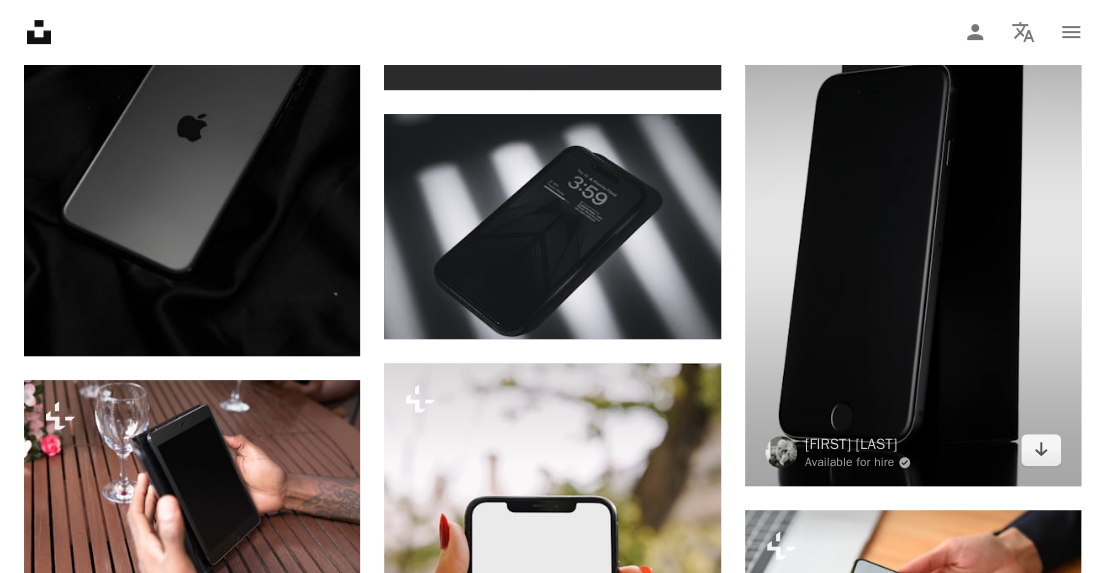 click at bounding box center (913, 234) 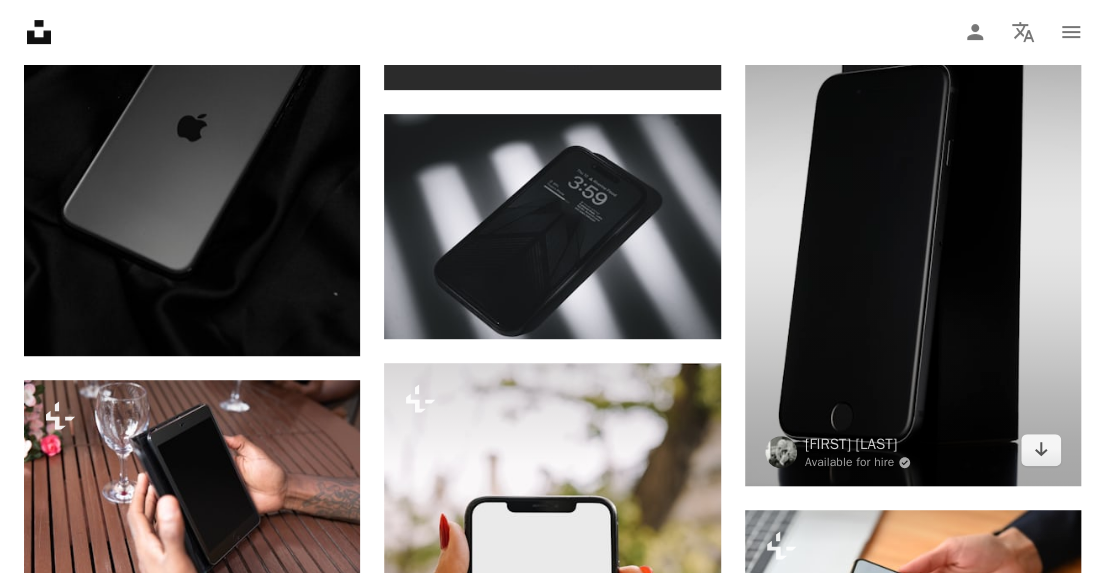 click at bounding box center (913, 234) 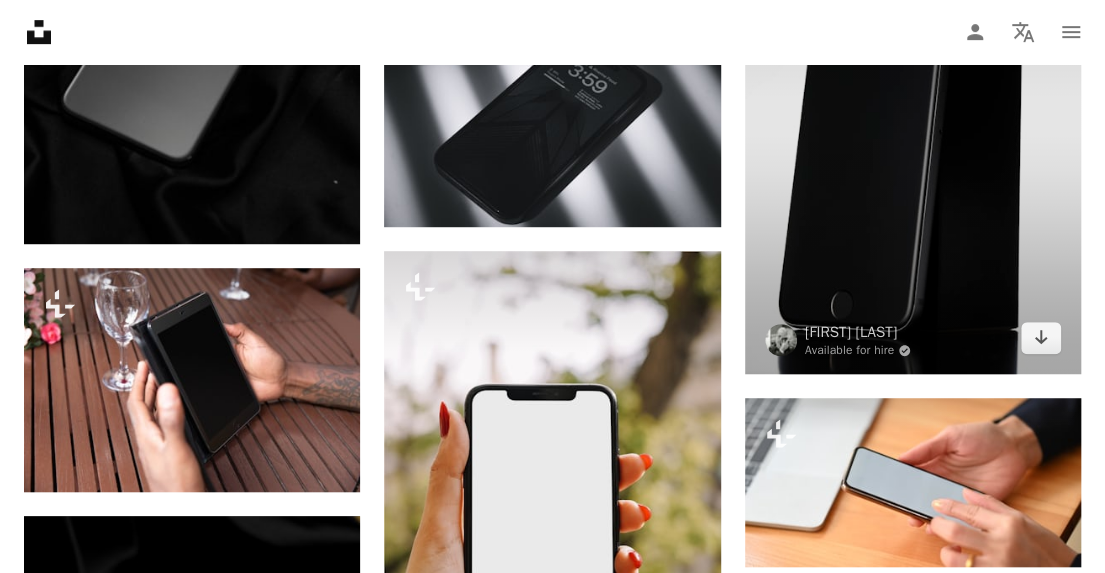 scroll, scrollTop: 10400, scrollLeft: 0, axis: vertical 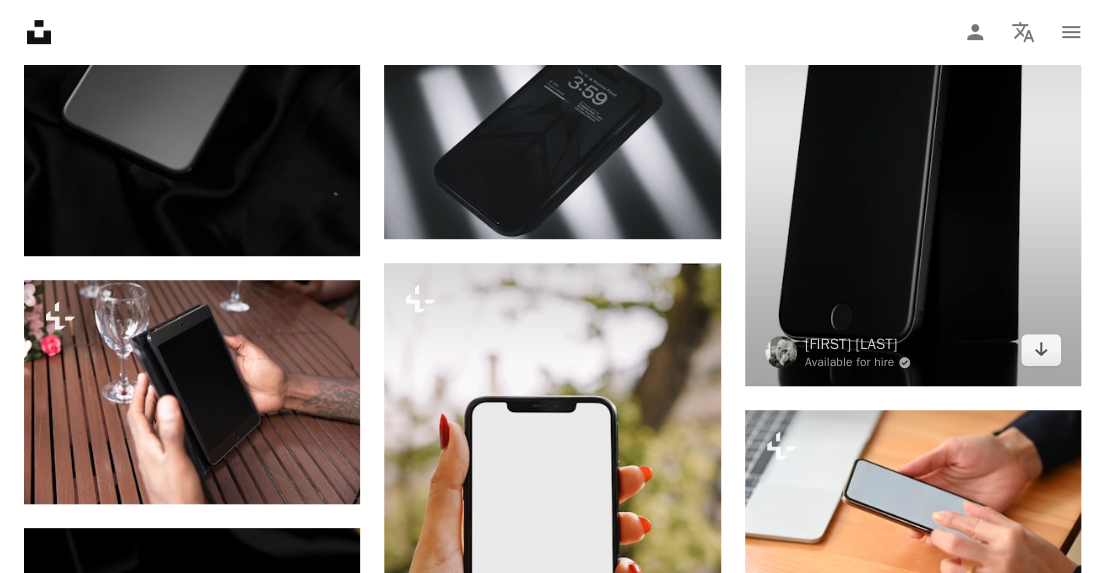 click at bounding box center (913, 134) 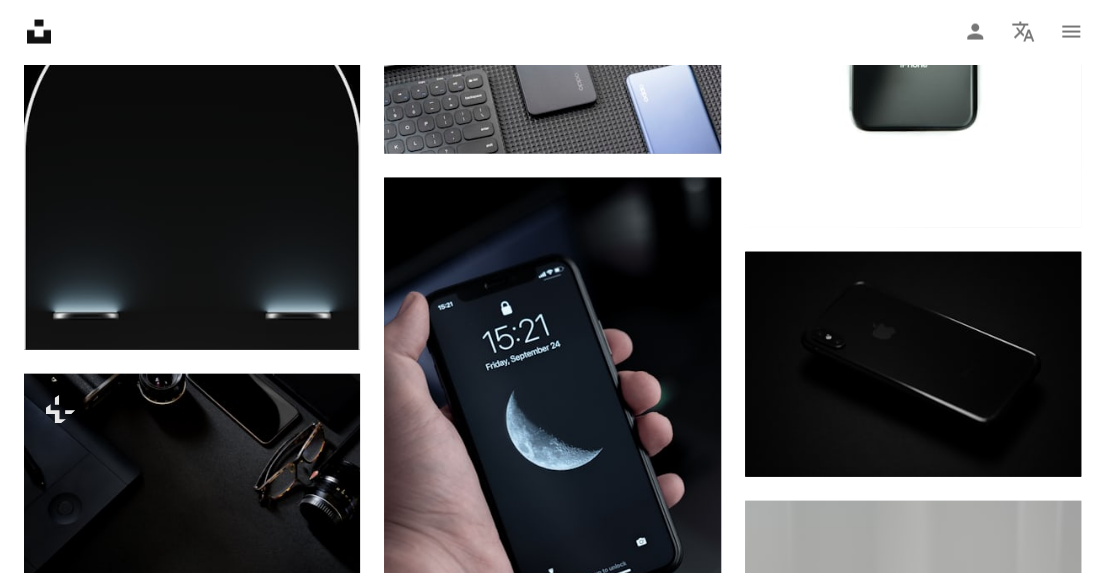 scroll, scrollTop: 14800, scrollLeft: 0, axis: vertical 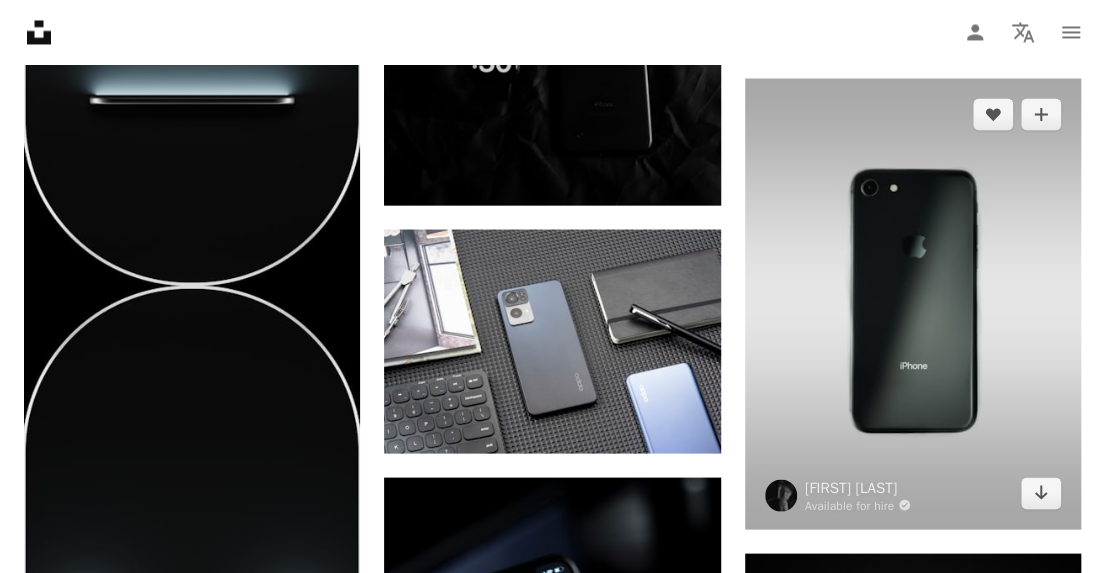 click at bounding box center [913, 303] 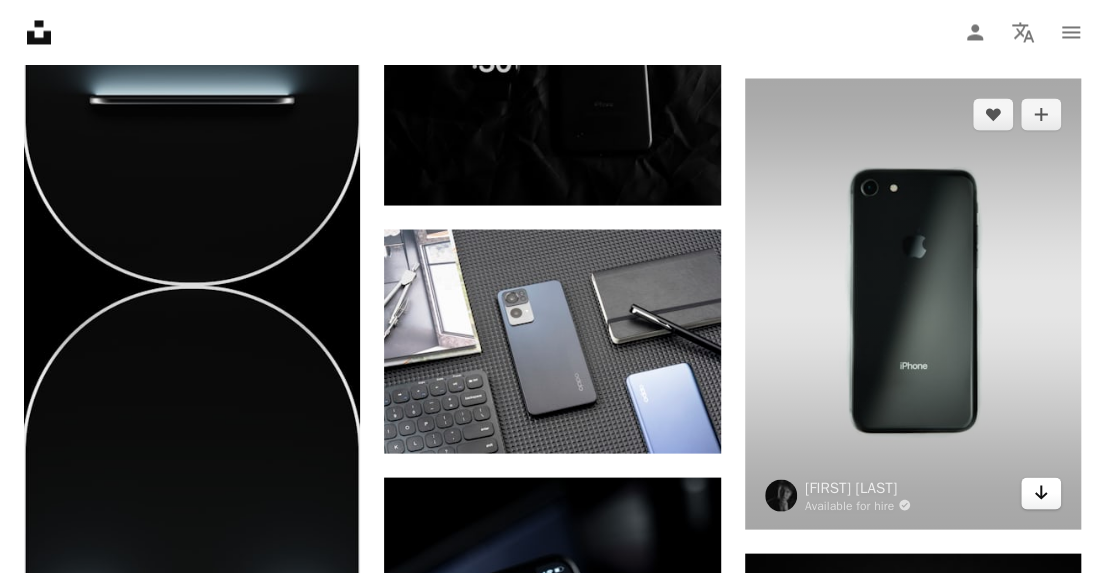 click on "Arrow pointing down" at bounding box center (1041, 493) 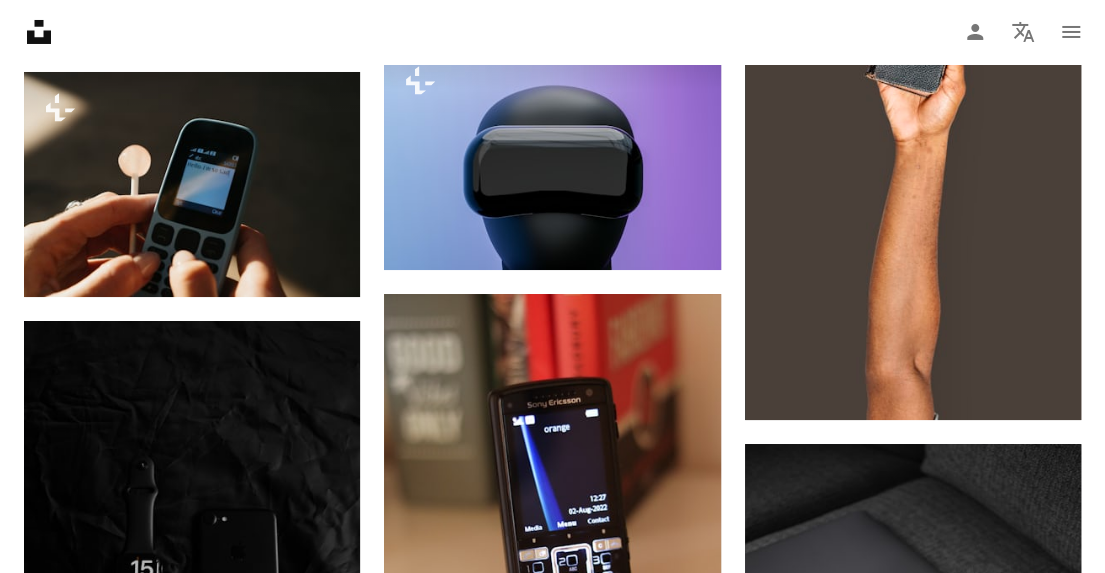 scroll, scrollTop: 13100, scrollLeft: 0, axis: vertical 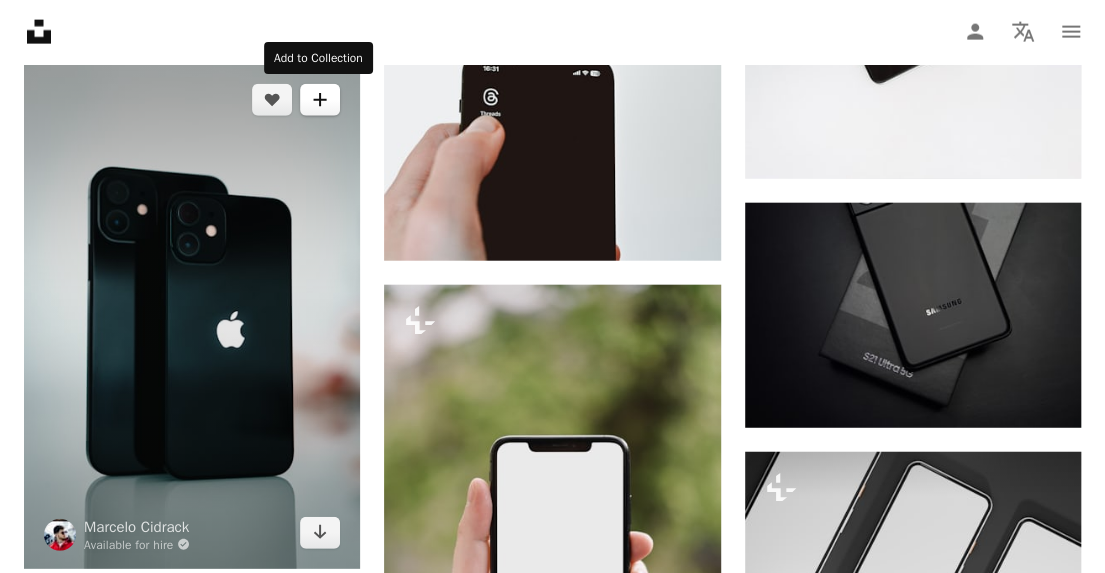 click on "A plus sign" 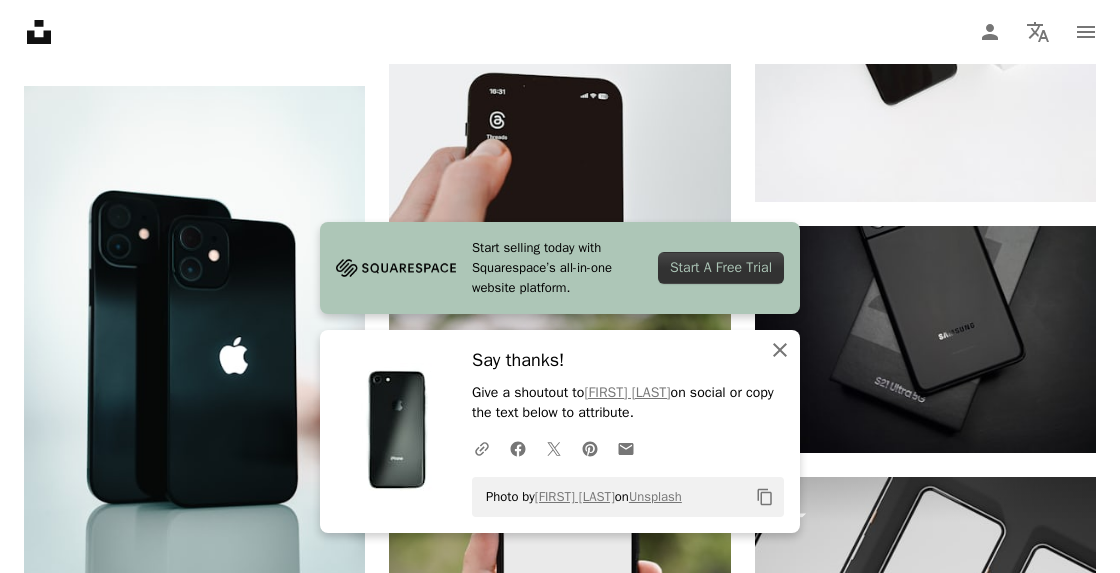click on "An X shape" 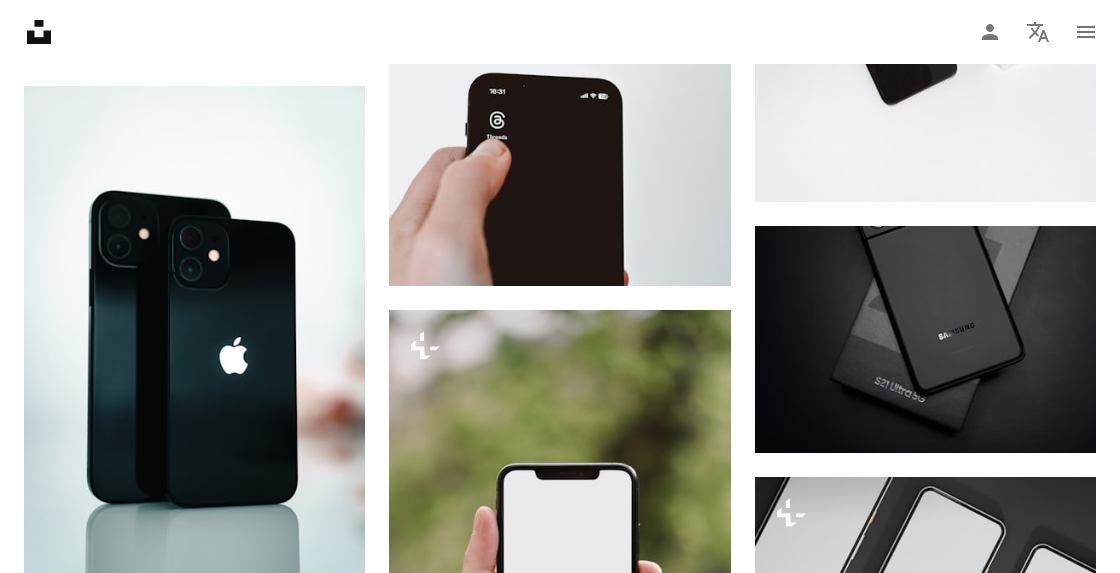 scroll, scrollTop: 100, scrollLeft: 0, axis: vertical 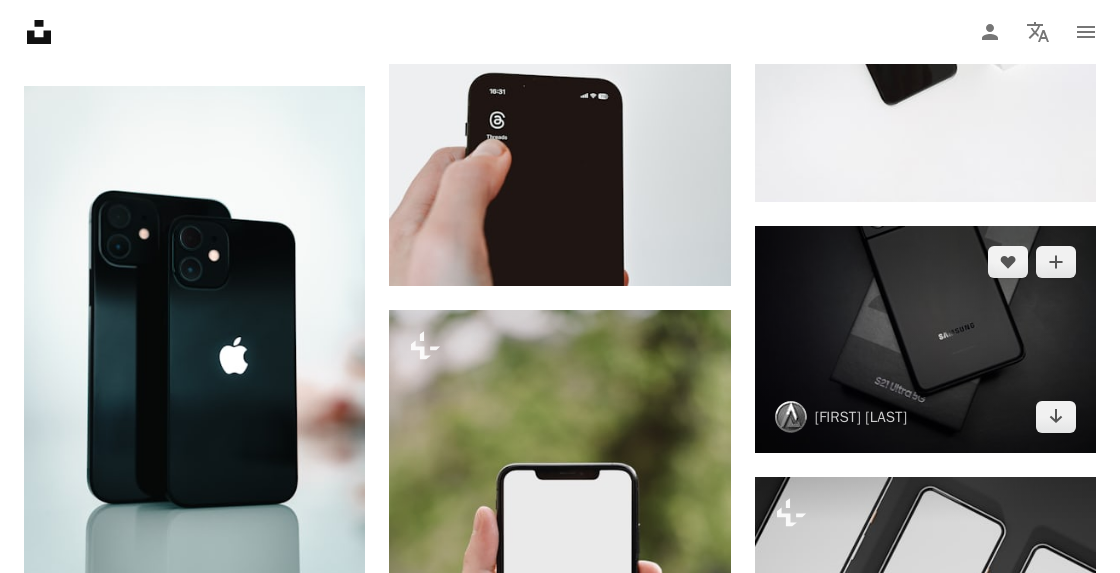 click on "An X shape Join Unsplash Already have an account?  Login First name Last name Email Username  (only letters, numbers and underscores) Password  (min. 8 char) Join By joining, you agree to the  Terms  and  Privacy Policy ." at bounding box center [560, 26022] 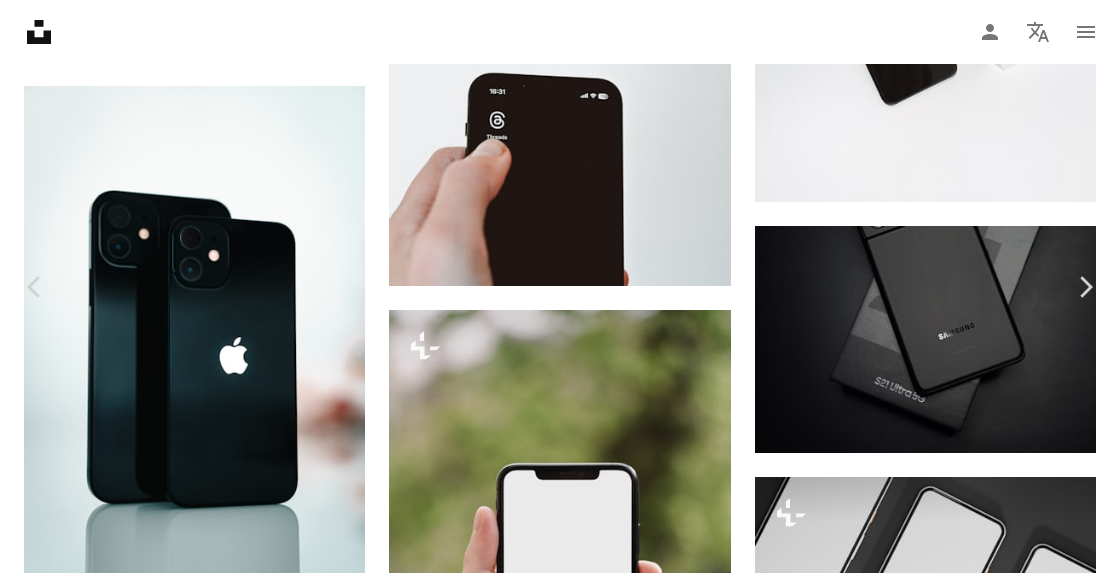 click on "Download free" at bounding box center [921, 25783] 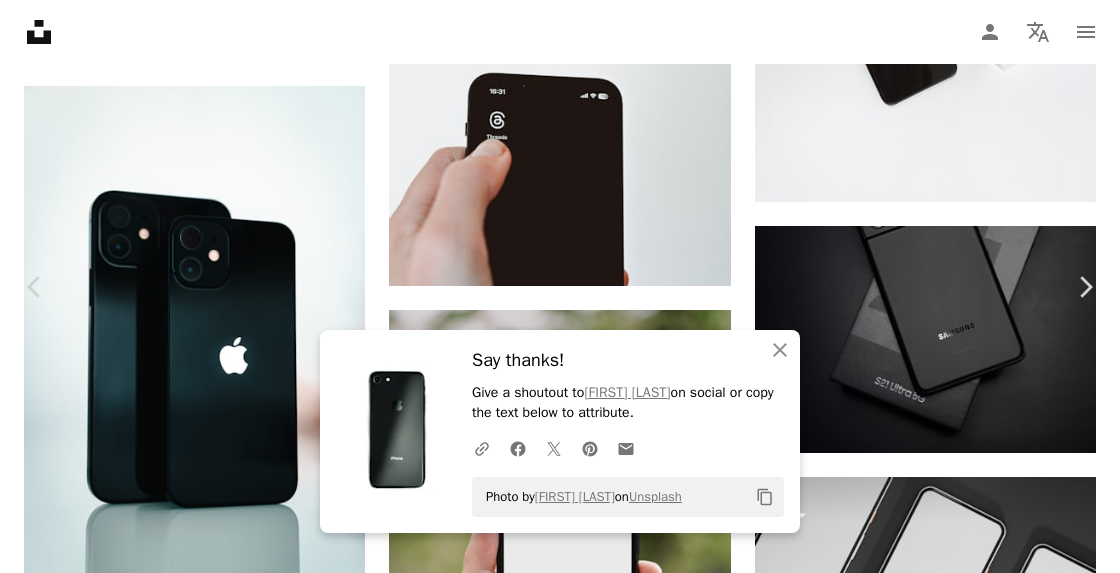 click on "Download free" at bounding box center (921, 25783) 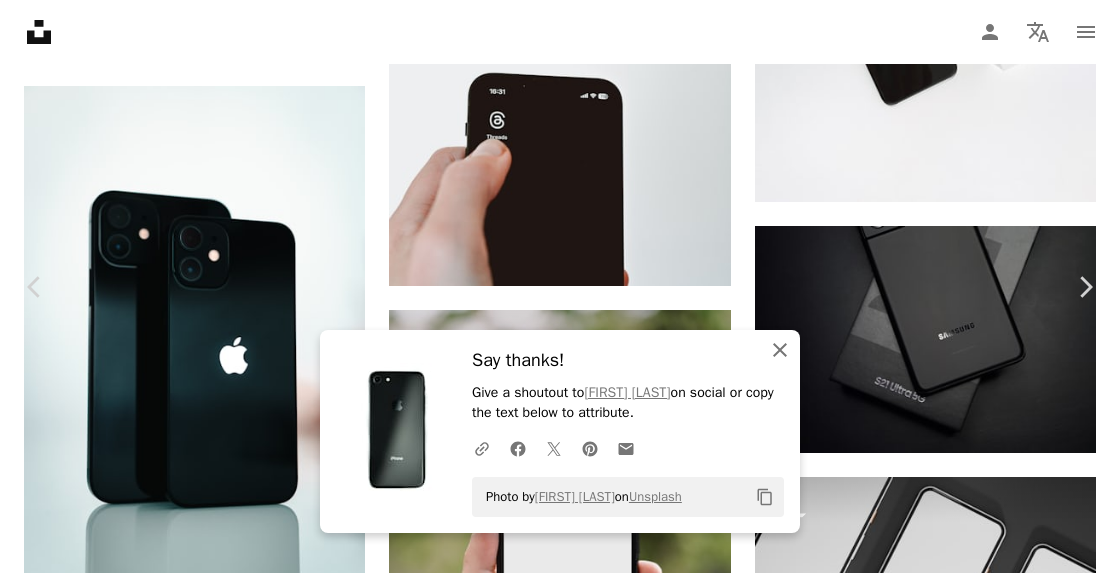 click on "An X shape" 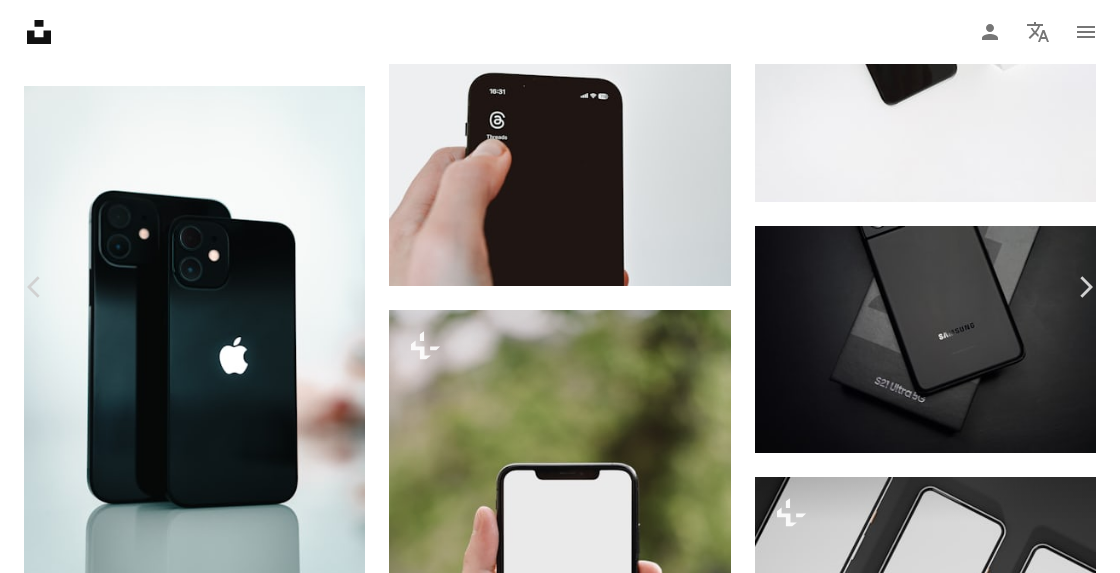 scroll, scrollTop: 300, scrollLeft: 0, axis: vertical 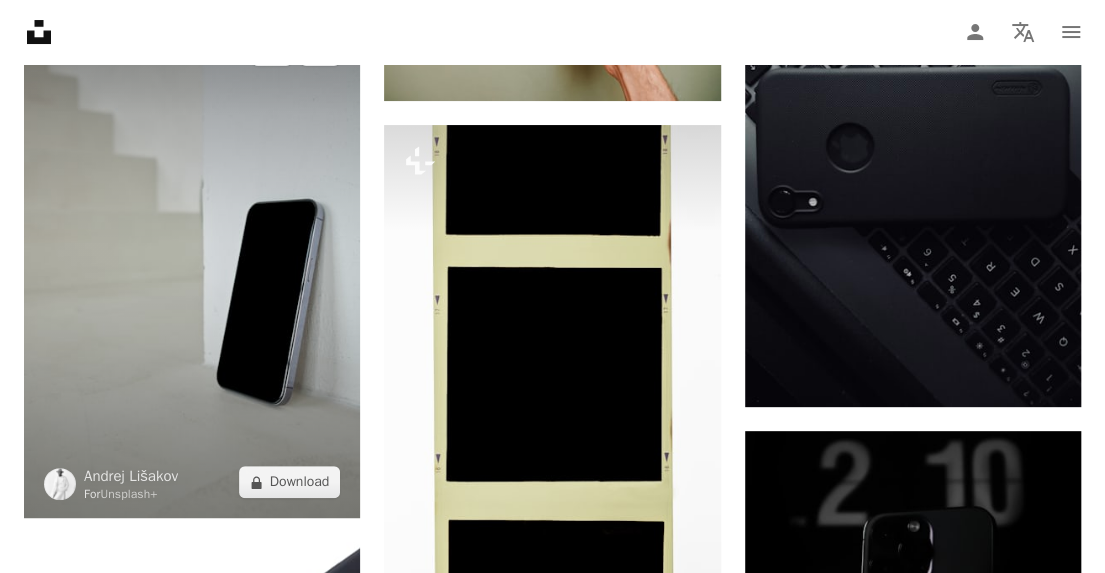 click at bounding box center (192, 266) 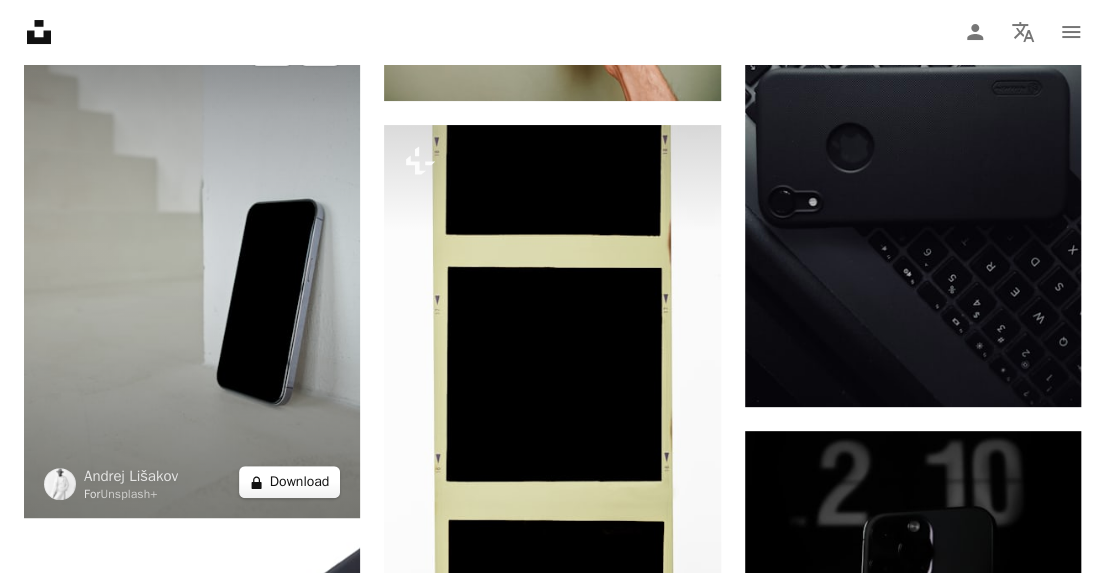 click on "A lock Download" at bounding box center (290, 482) 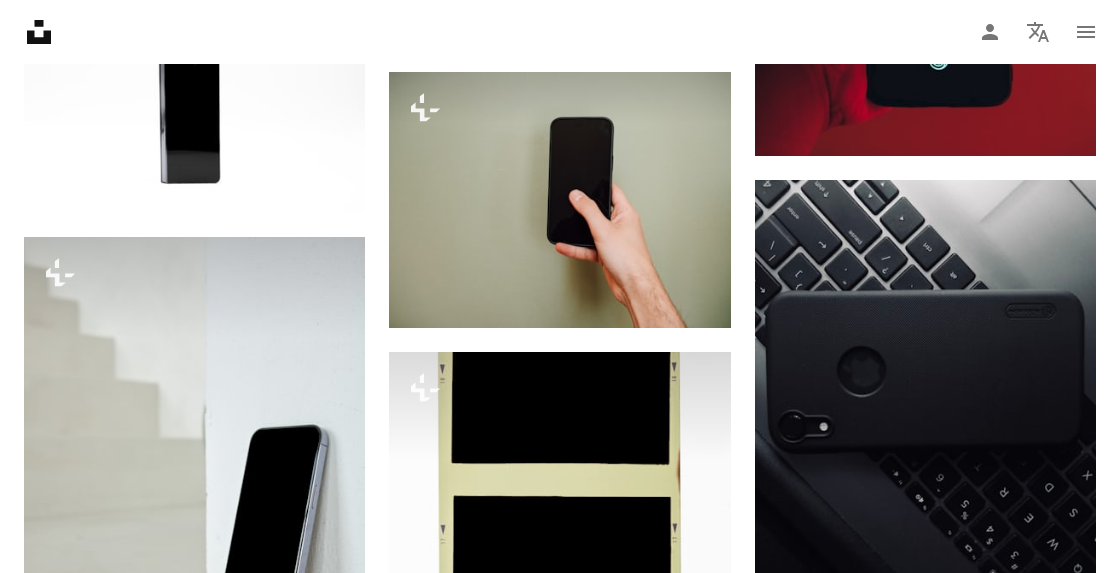 click on "An X shape" at bounding box center (20, 20) 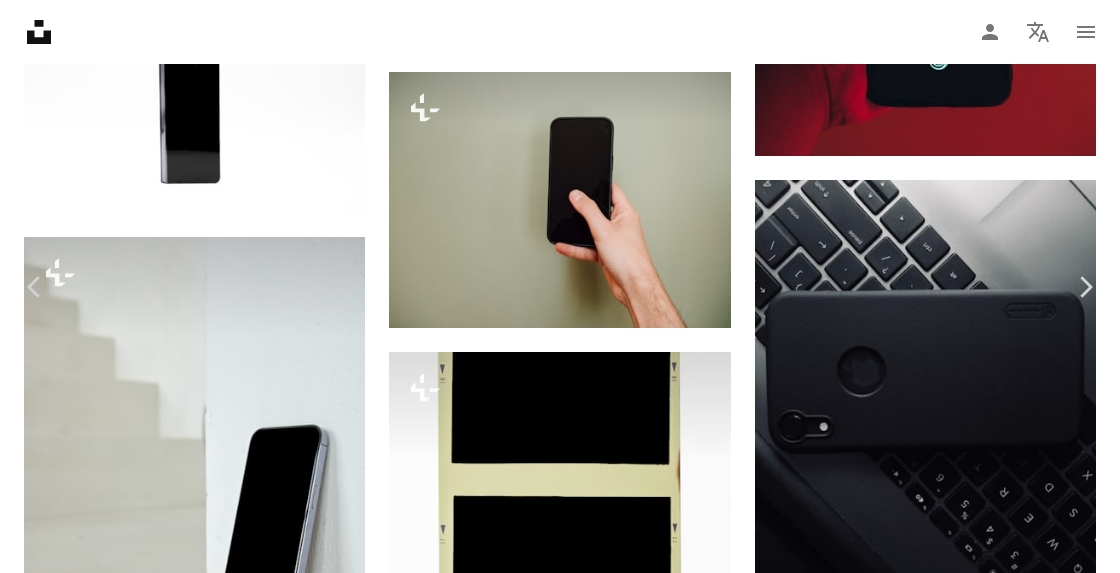 scroll, scrollTop: 17300, scrollLeft: 0, axis: vertical 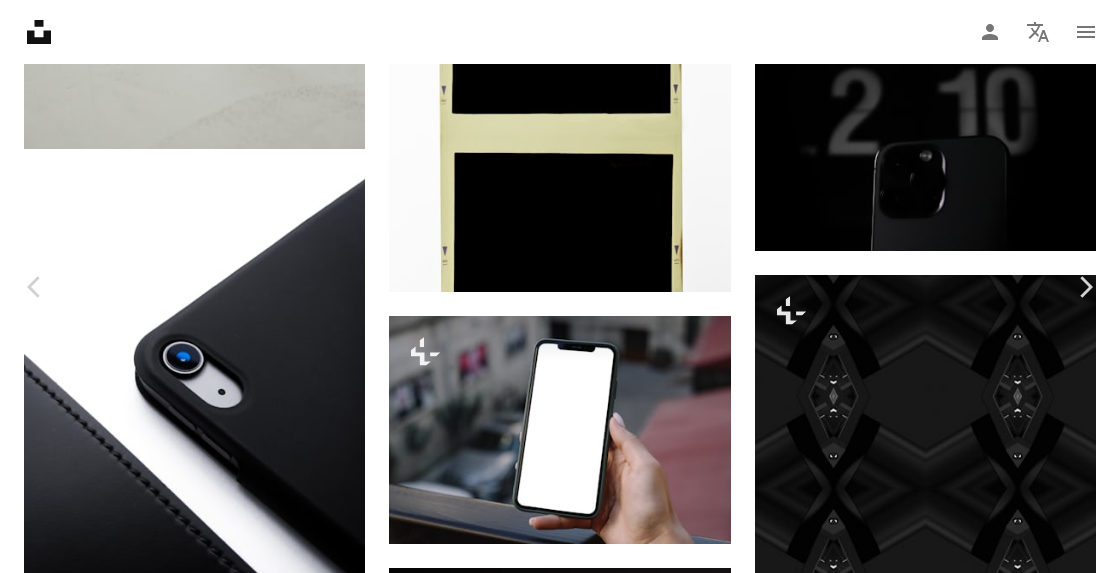 click on "A lock Download" at bounding box center (959, 10552) 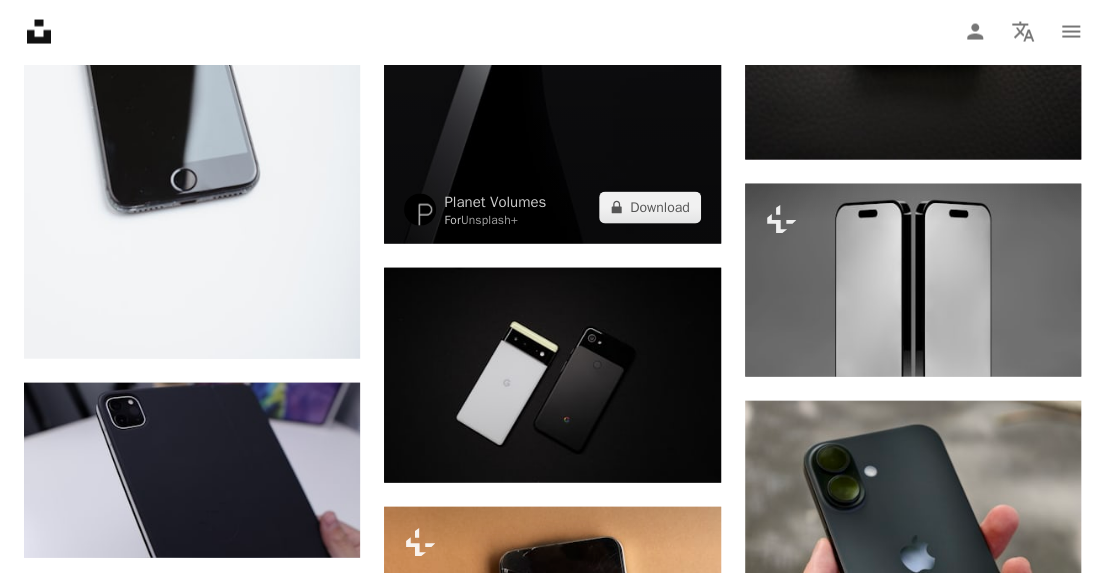 scroll, scrollTop: 21500, scrollLeft: 0, axis: vertical 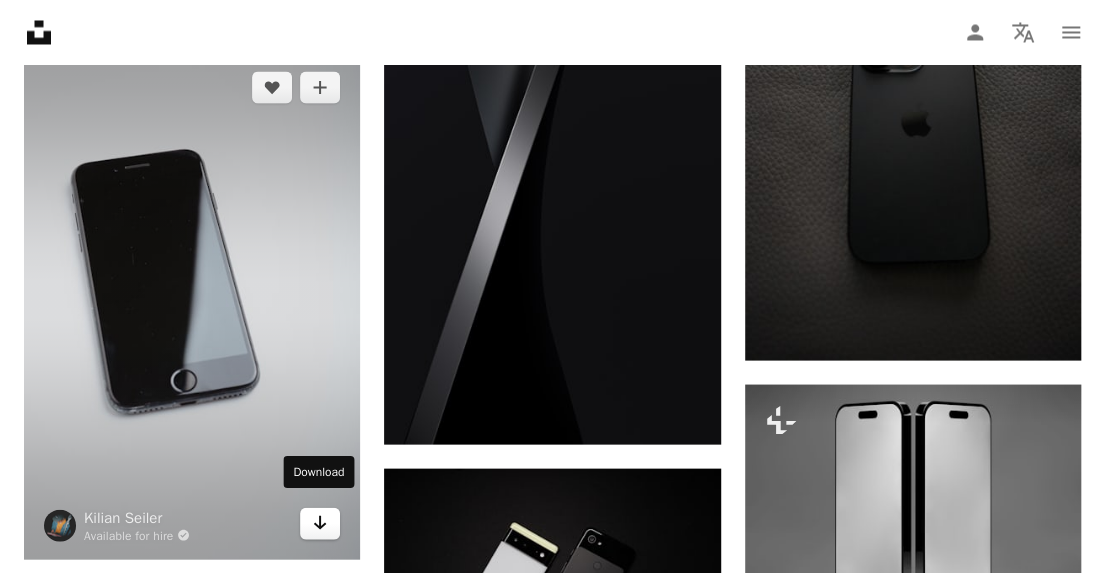 click on "Arrow pointing down" at bounding box center [320, 523] 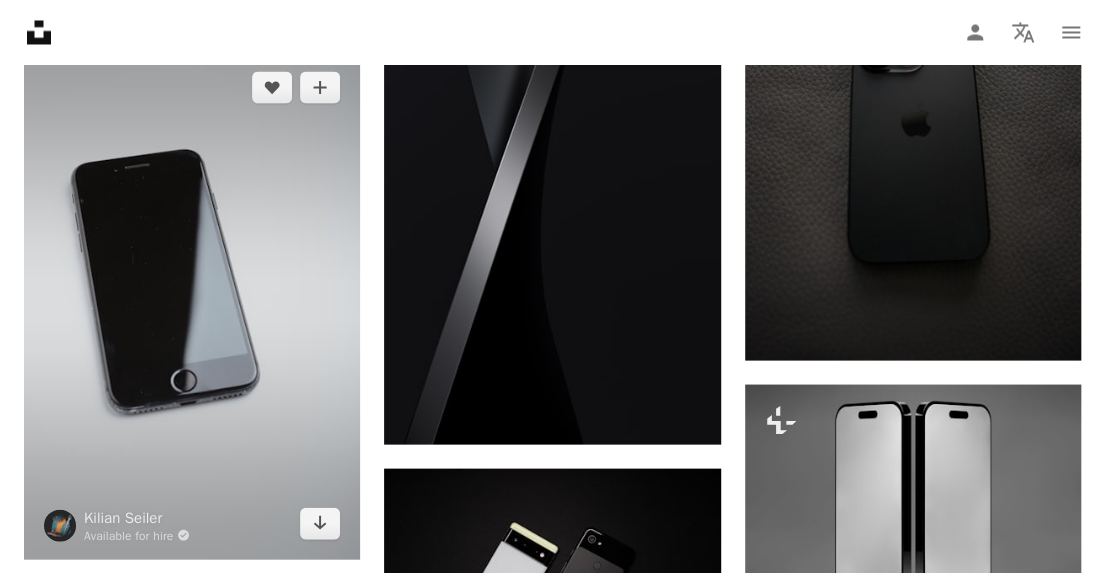 click at bounding box center [192, 305] 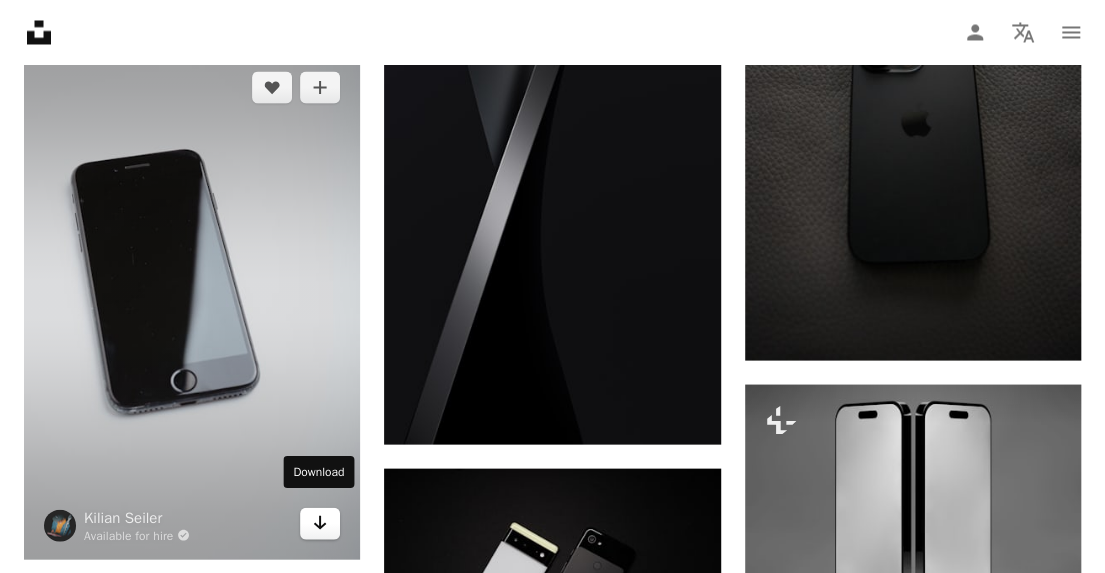 click on "Arrow pointing down" 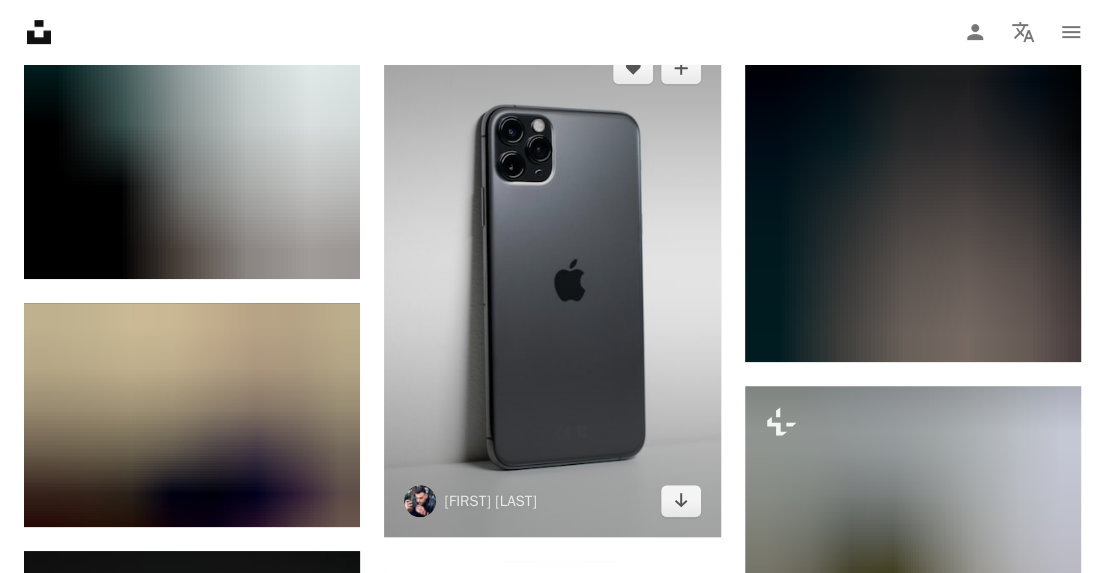 scroll, scrollTop: 43500, scrollLeft: 0, axis: vertical 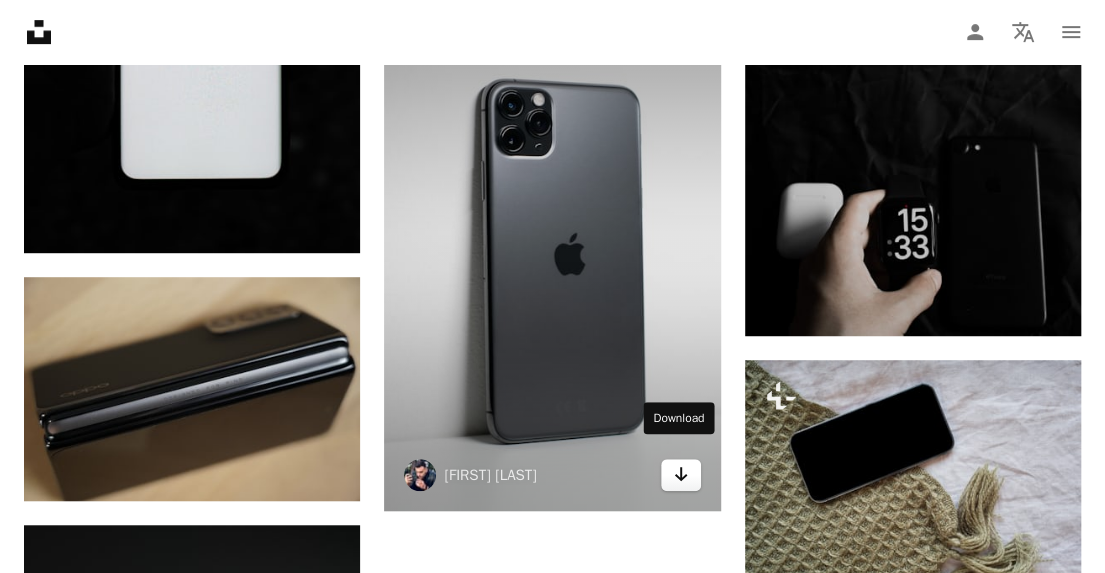 click on "Arrow pointing down" 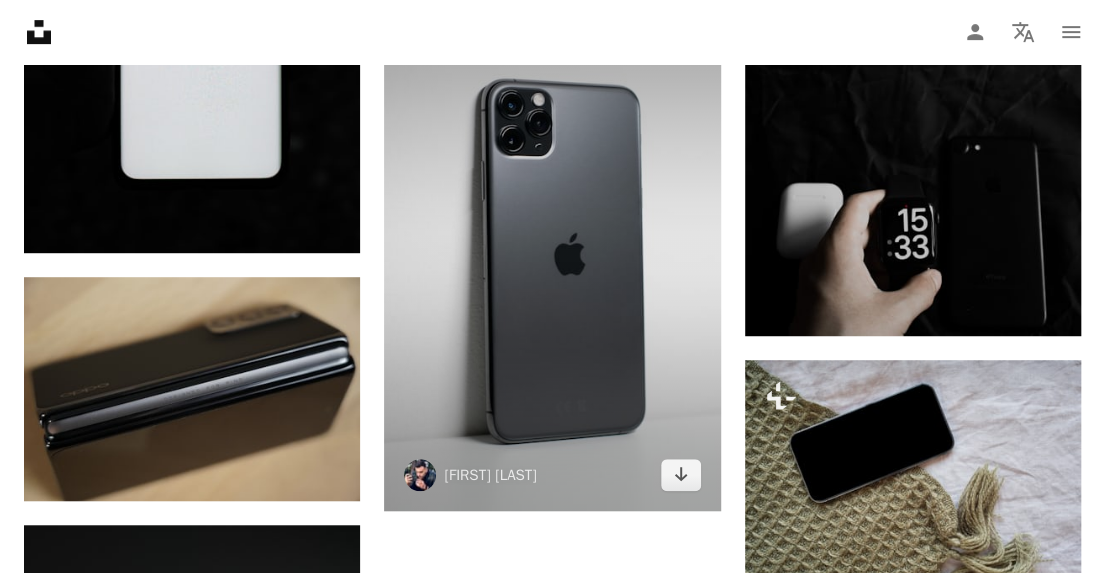 click at bounding box center [552, 258] 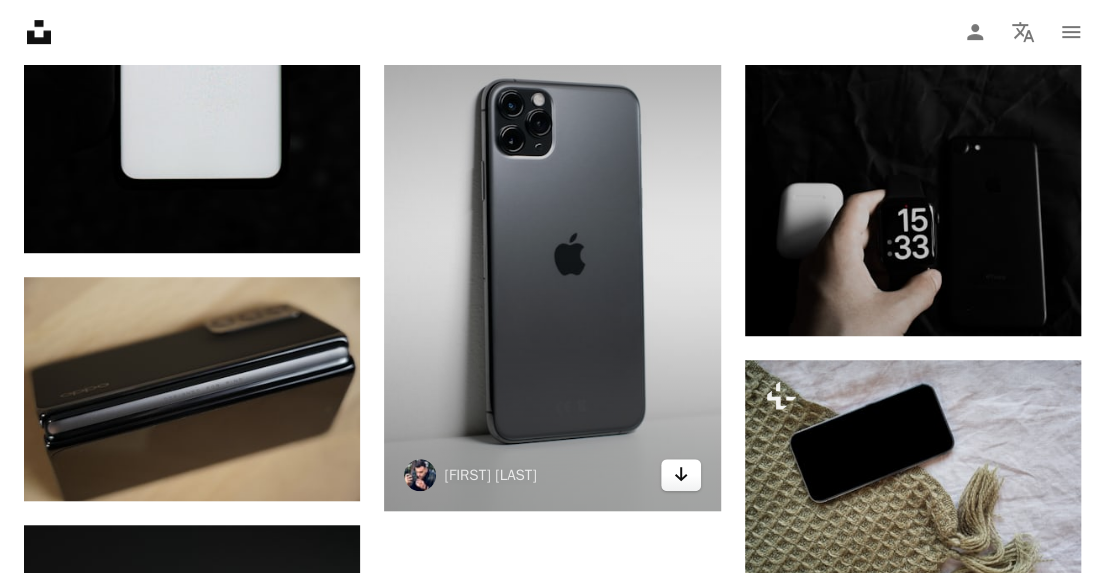 click on "Arrow pointing down" 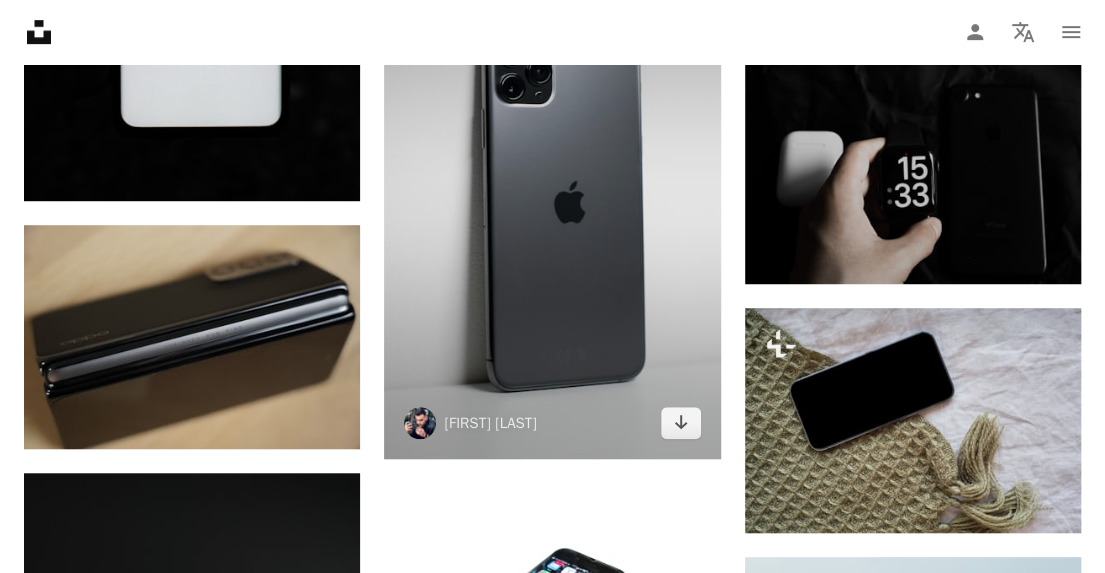 scroll, scrollTop: 43584, scrollLeft: 0, axis: vertical 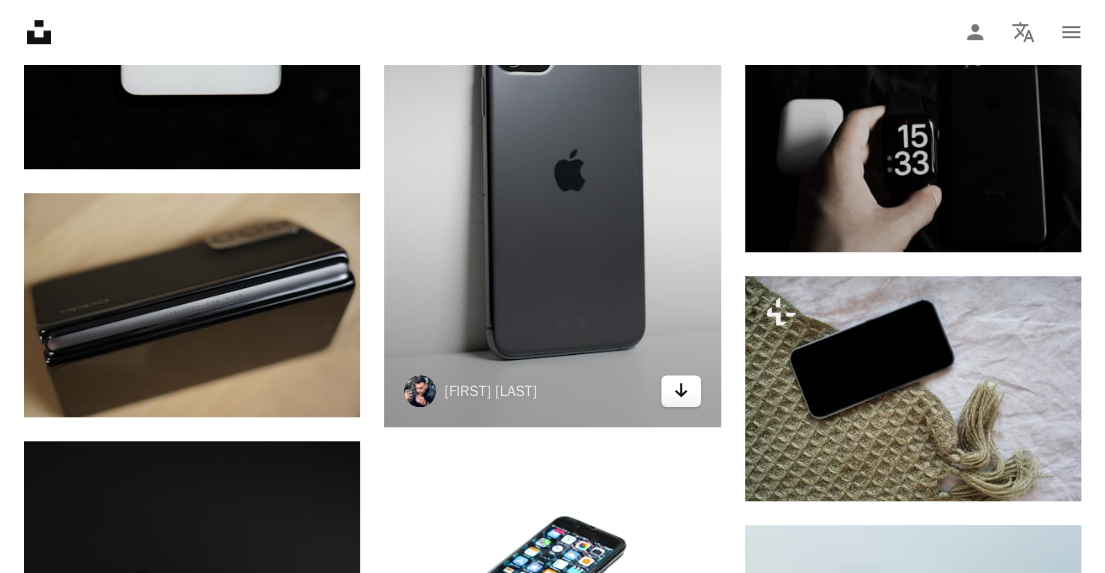 click on "Arrow pointing down" 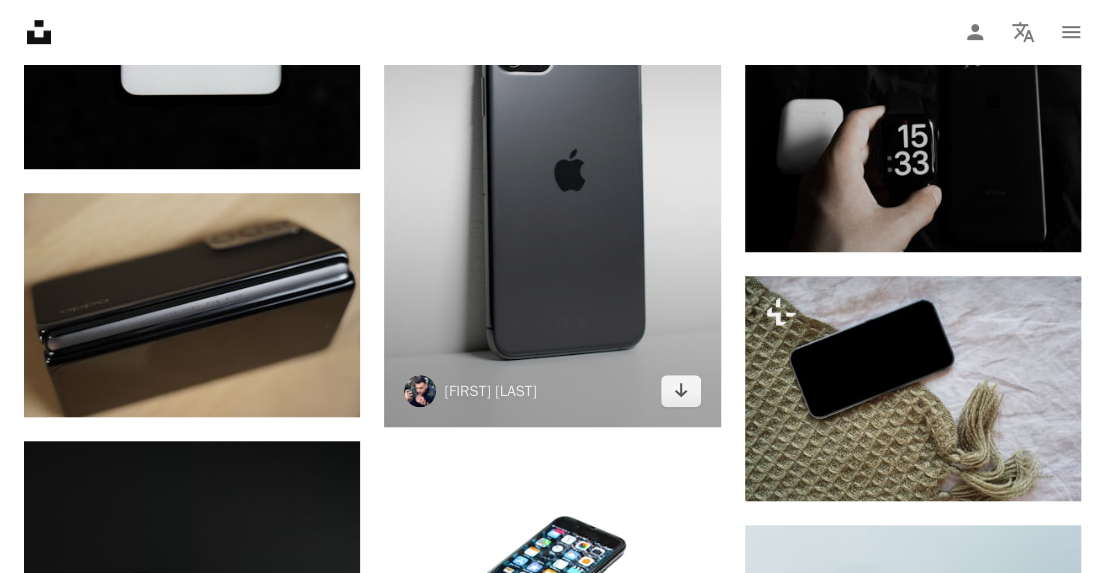 click at bounding box center (552, 174) 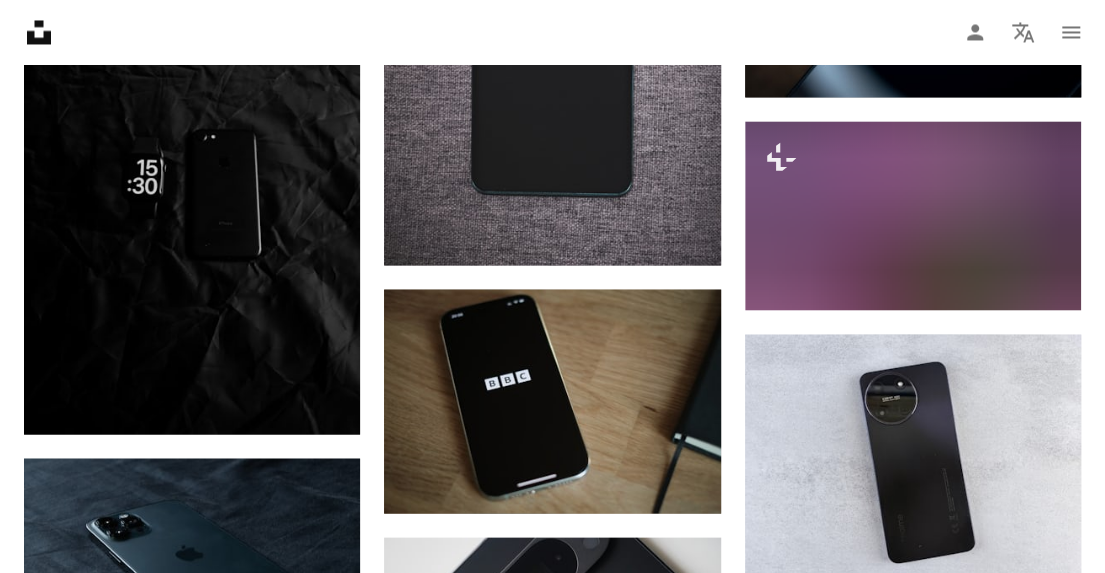 scroll, scrollTop: 34484, scrollLeft: 0, axis: vertical 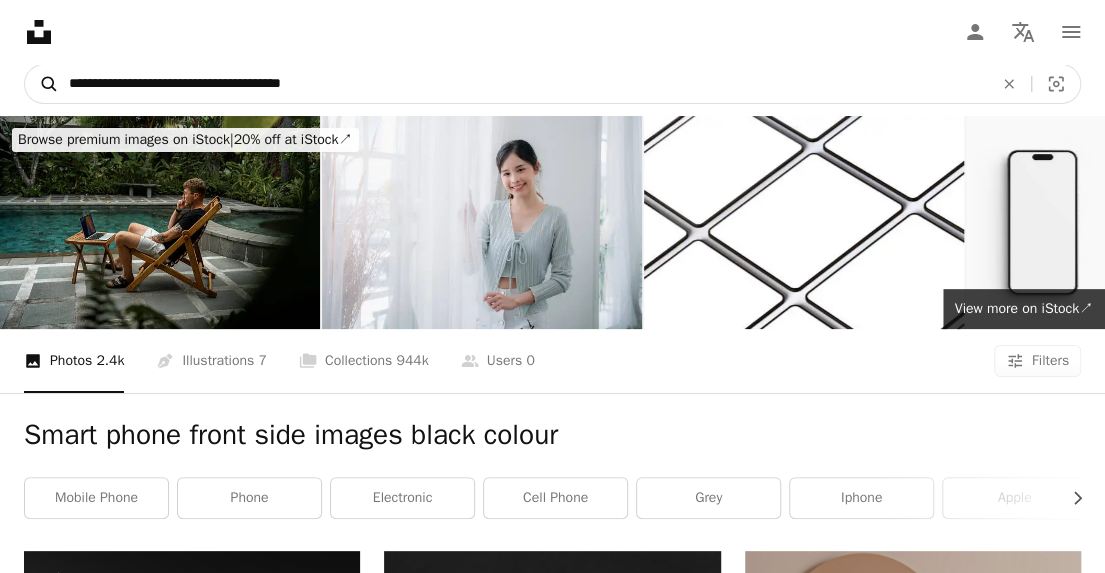 click on "A magnifying glass" 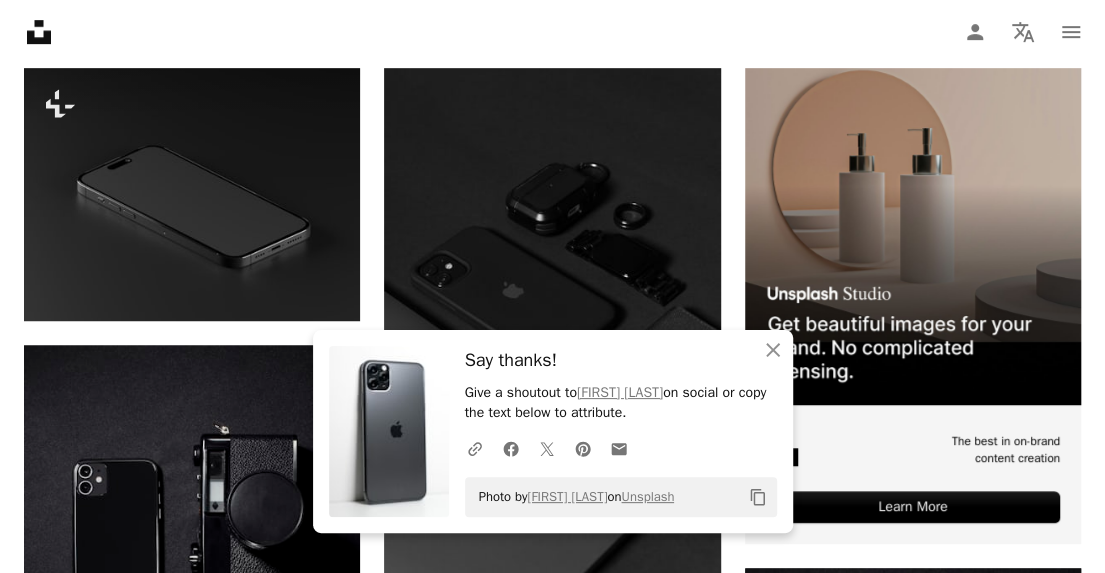 scroll, scrollTop: 700, scrollLeft: 0, axis: vertical 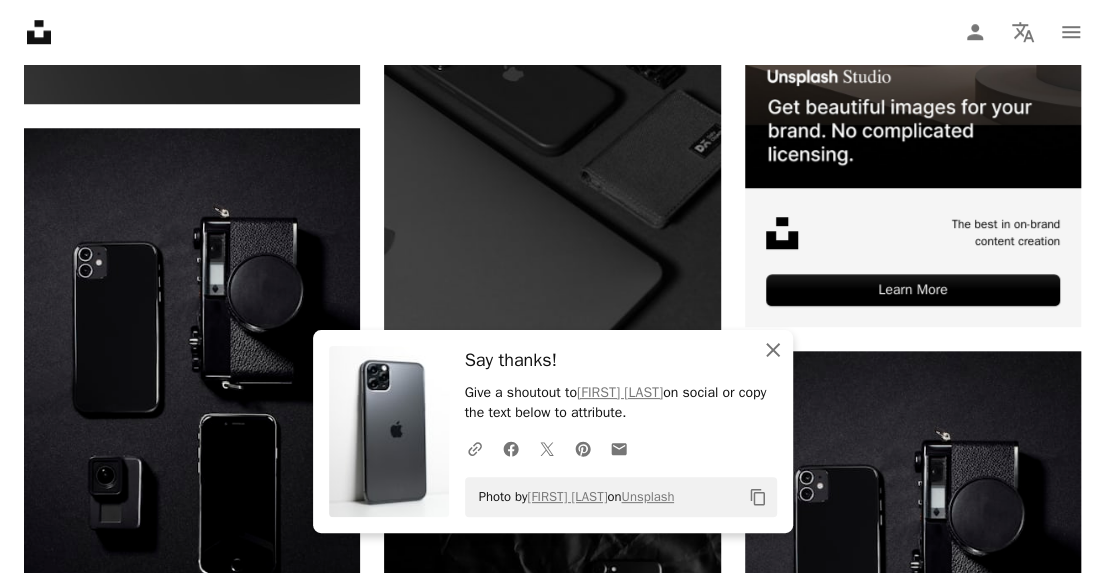 click on "An X shape" 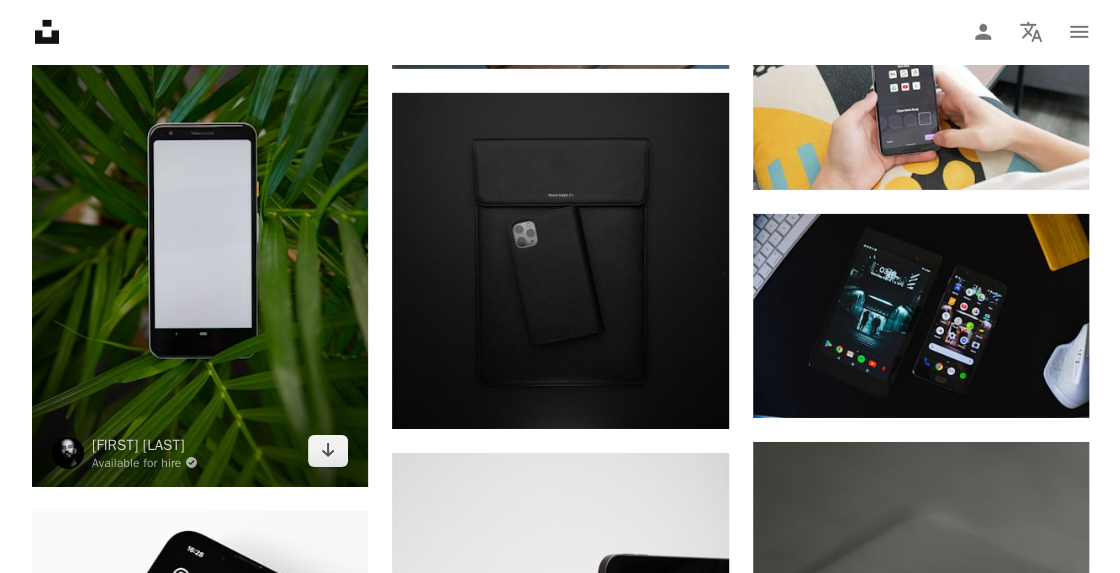 scroll, scrollTop: 6200, scrollLeft: 0, axis: vertical 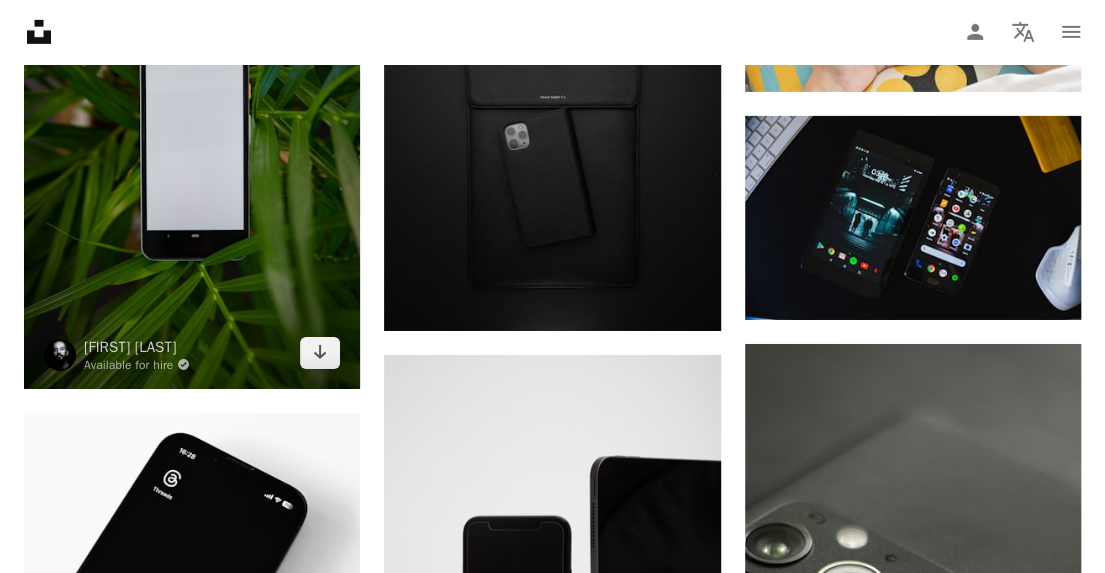click at bounding box center (192, 136) 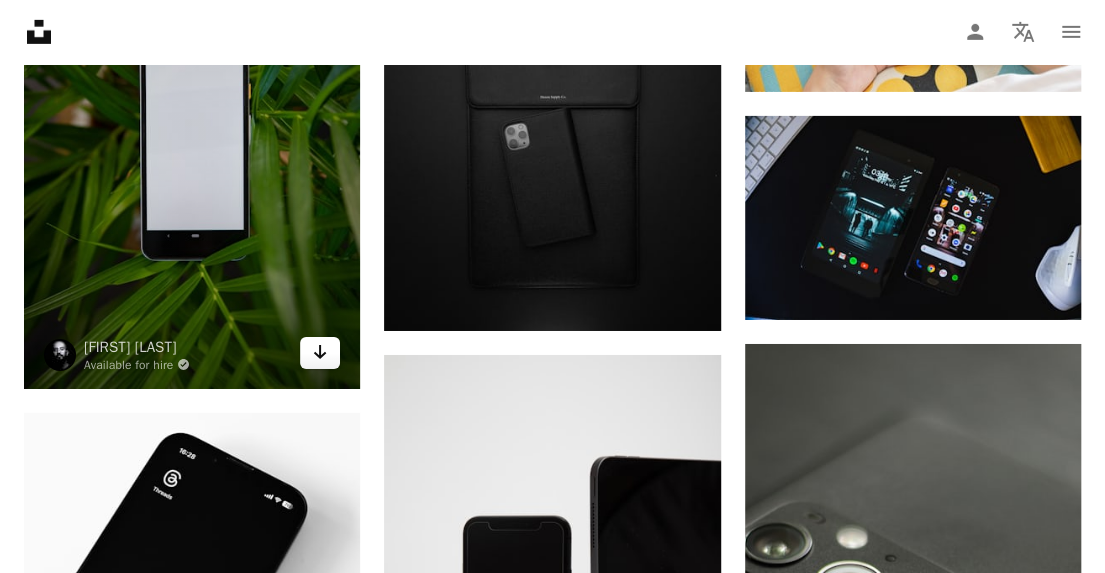 click on "Arrow pointing down" 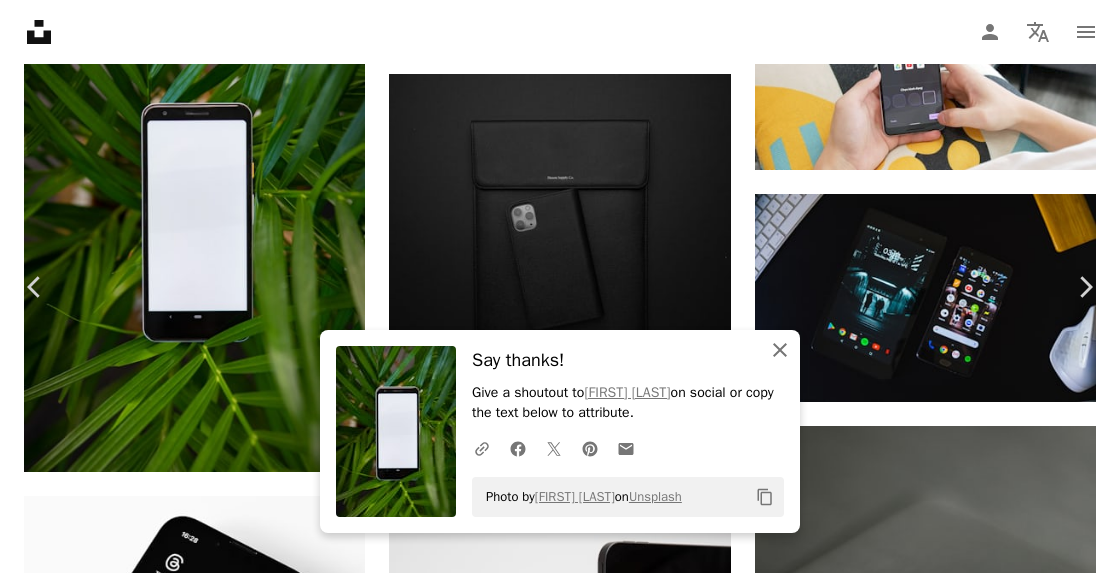click on "An X shape" 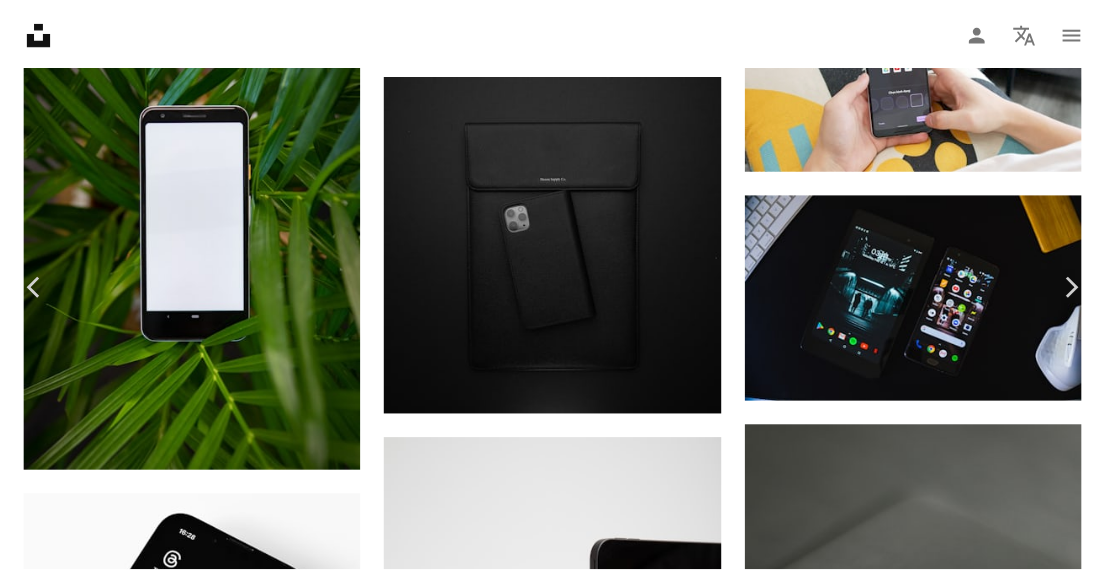 scroll, scrollTop: 0, scrollLeft: 0, axis: both 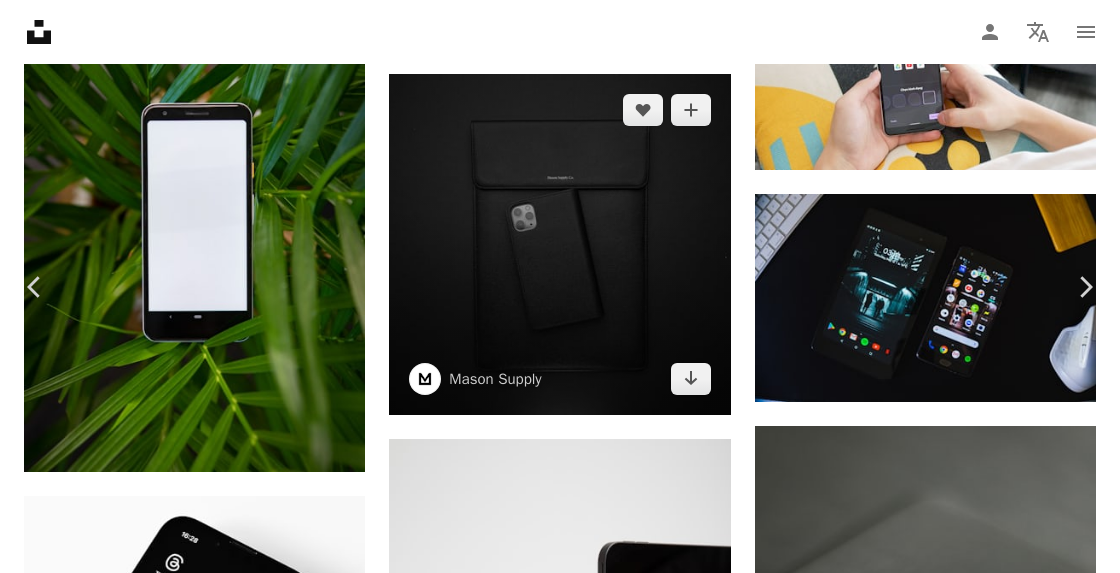 drag, startPoint x: 25, startPoint y: 21, endPoint x: 484, endPoint y: 122, distance: 469.98087 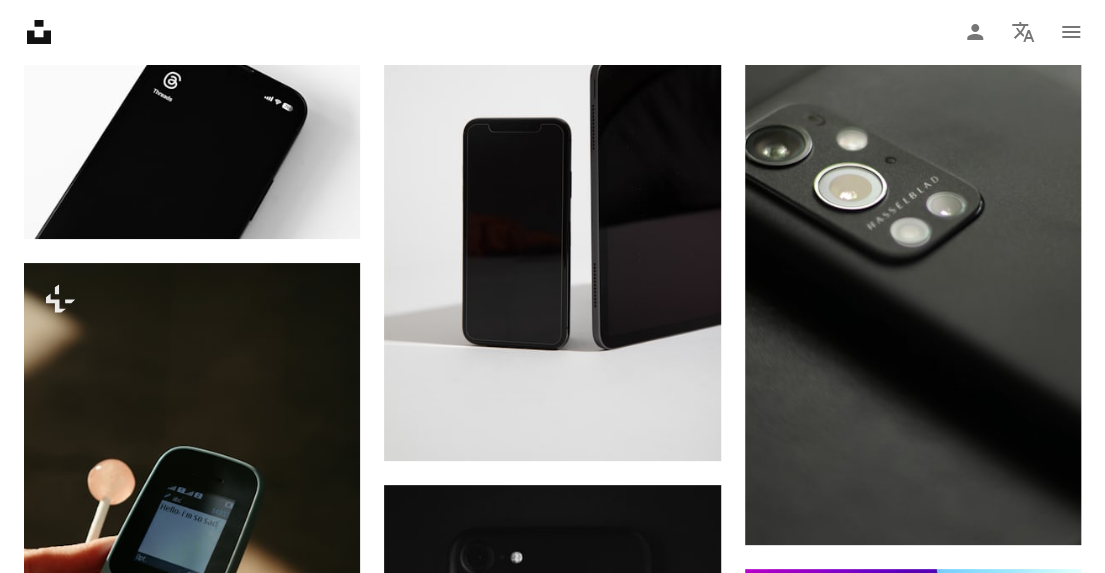 scroll, scrollTop: 6600, scrollLeft: 0, axis: vertical 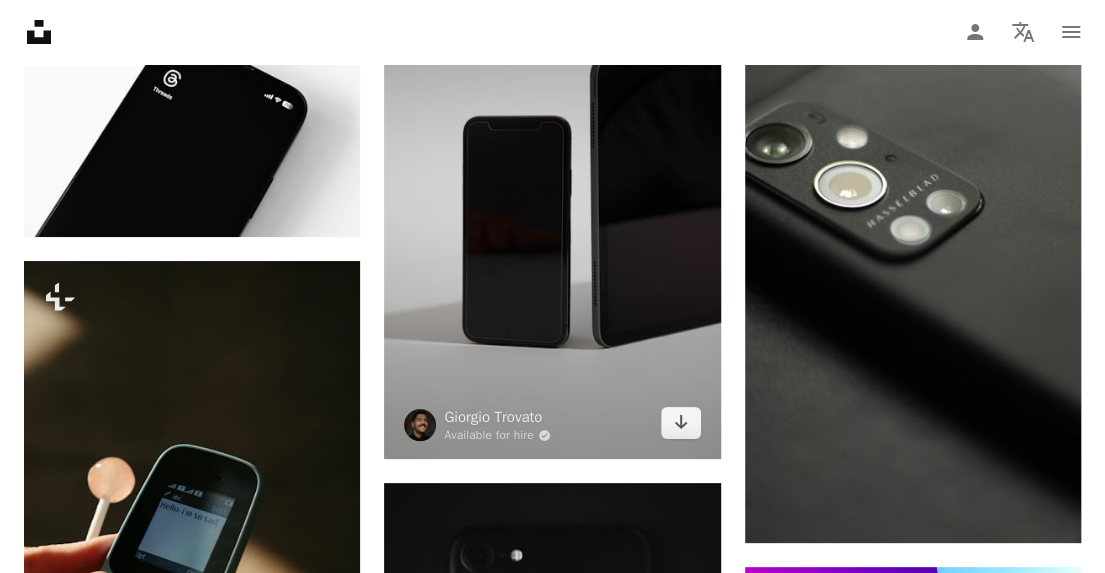 click at bounding box center (552, 207) 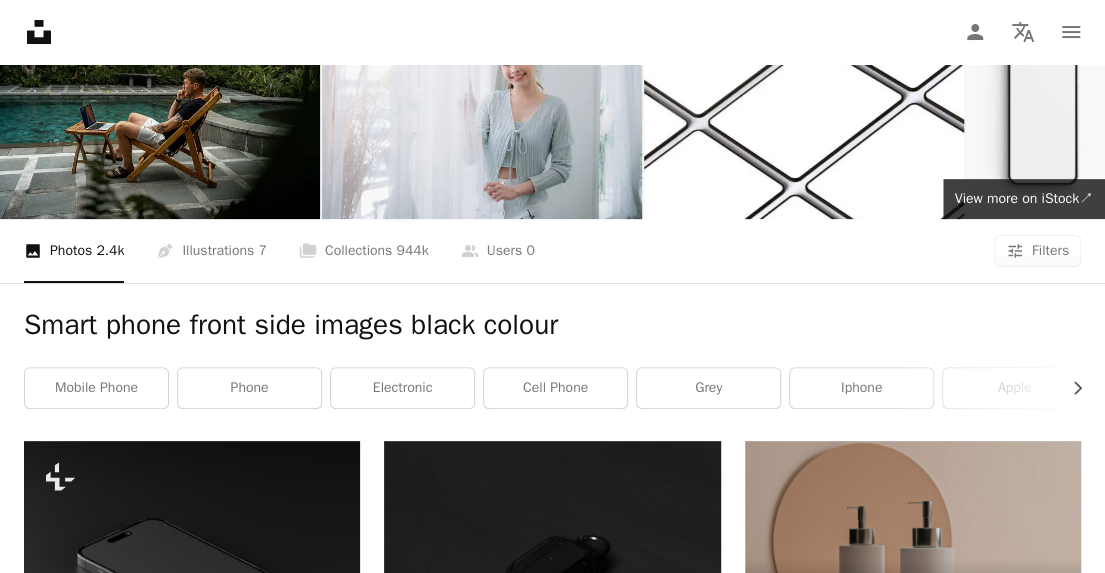 scroll, scrollTop: 0, scrollLeft: 0, axis: both 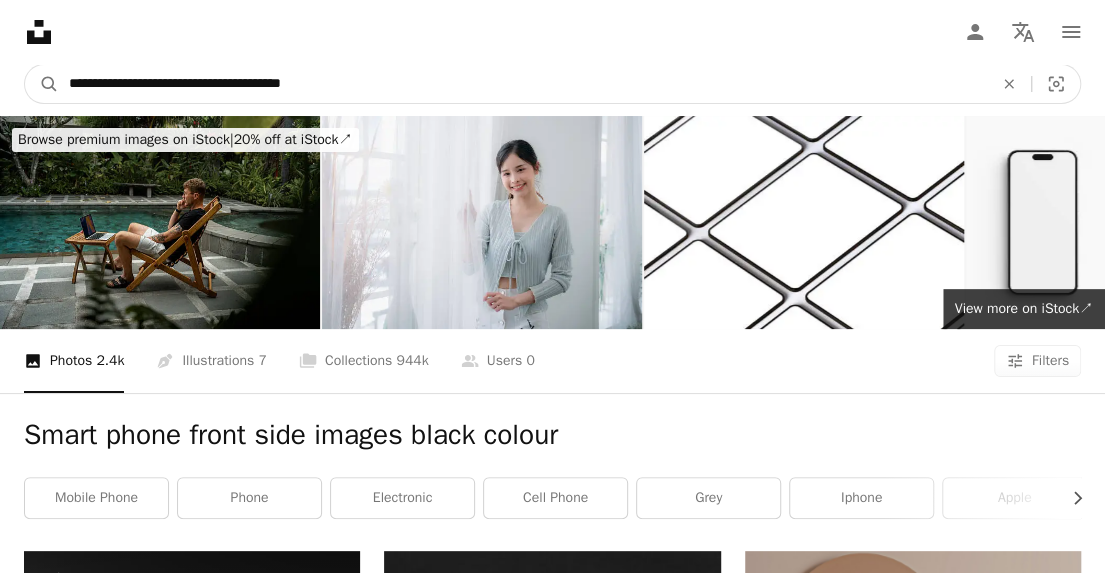click on "**********" at bounding box center (523, 84) 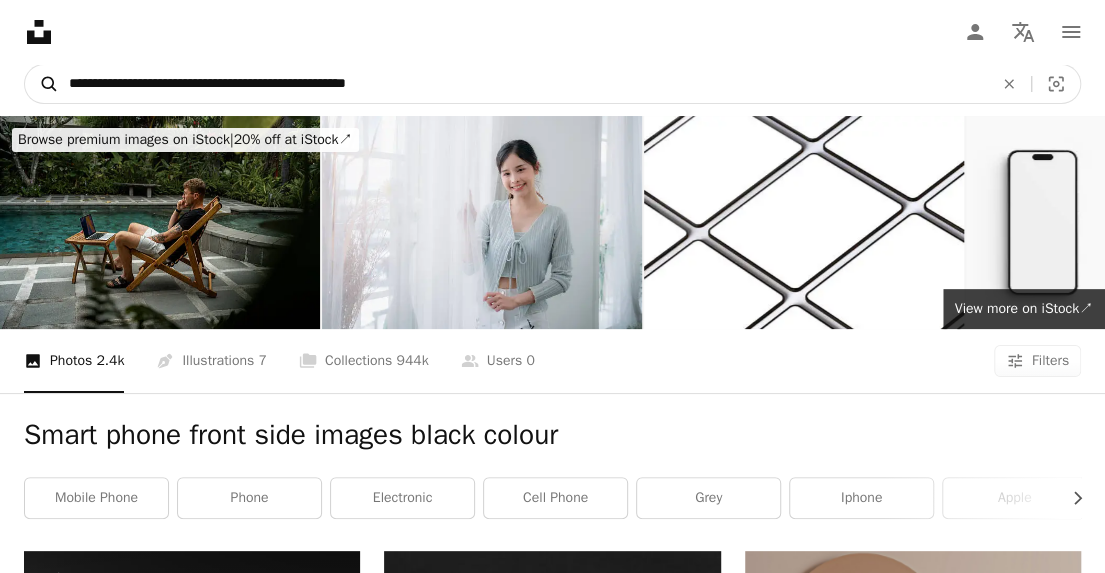 type on "**********" 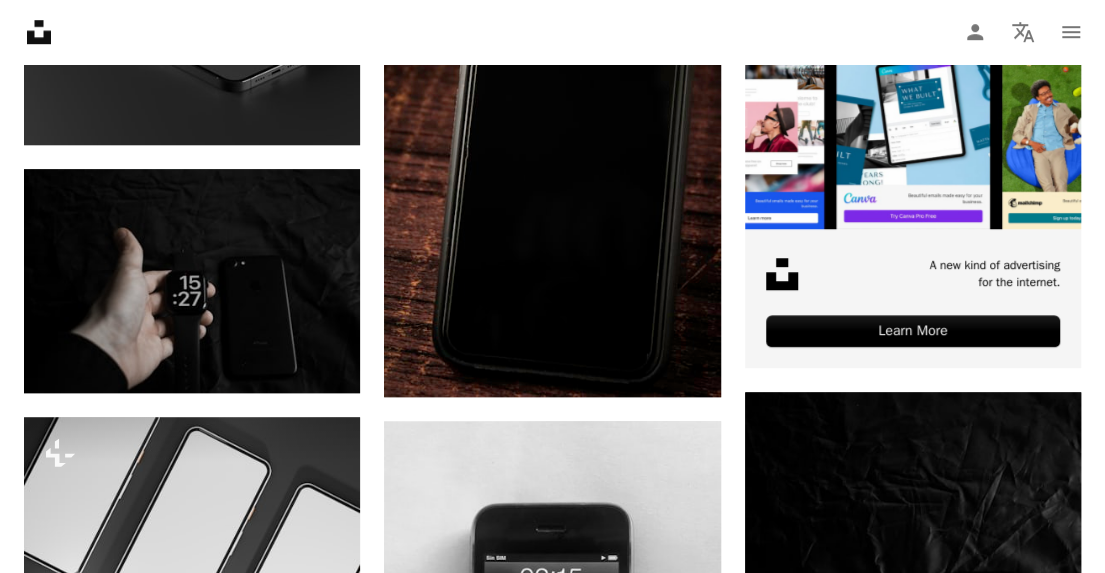 scroll, scrollTop: 159, scrollLeft: 0, axis: vertical 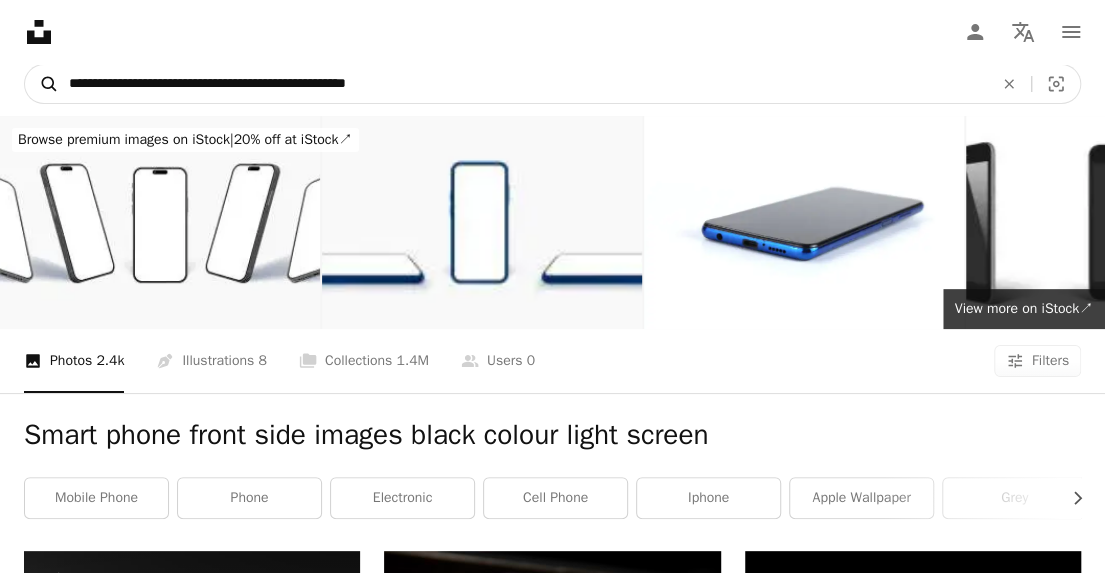 click on "A magnifying glass" 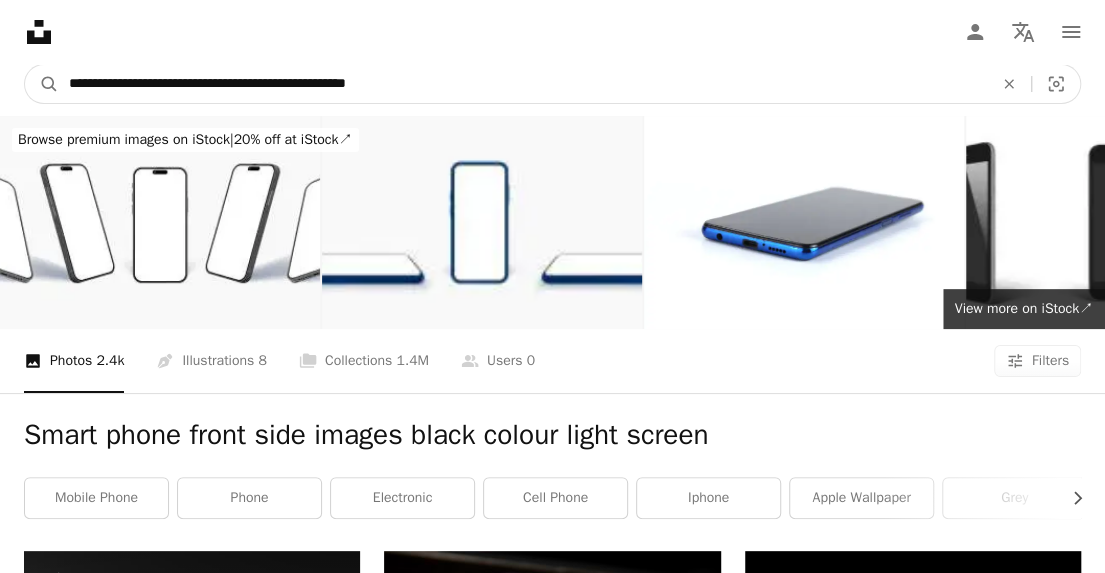 click on "**********" at bounding box center [523, 84] 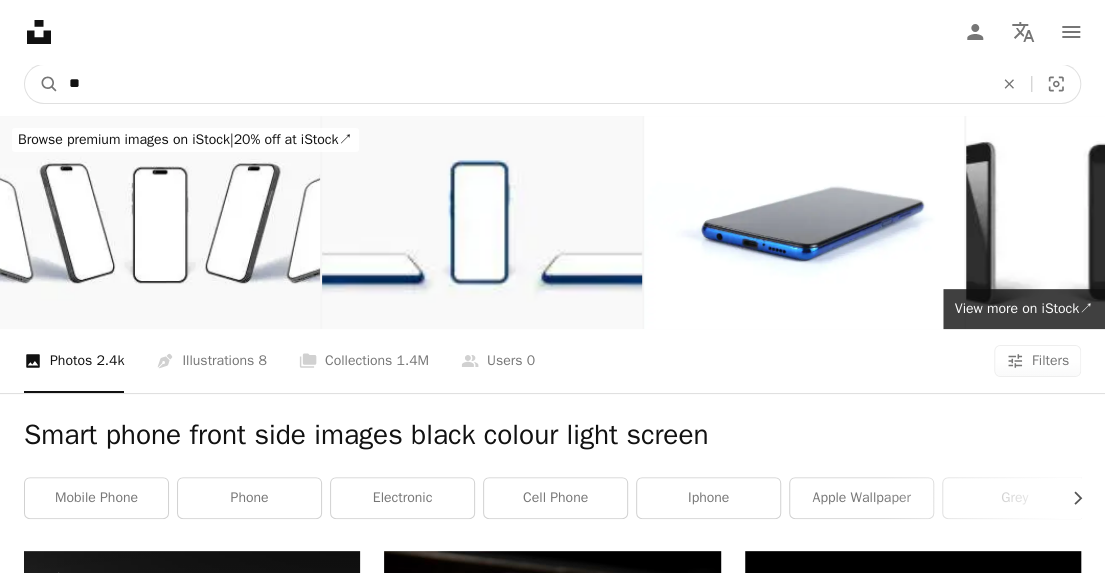 type on "*" 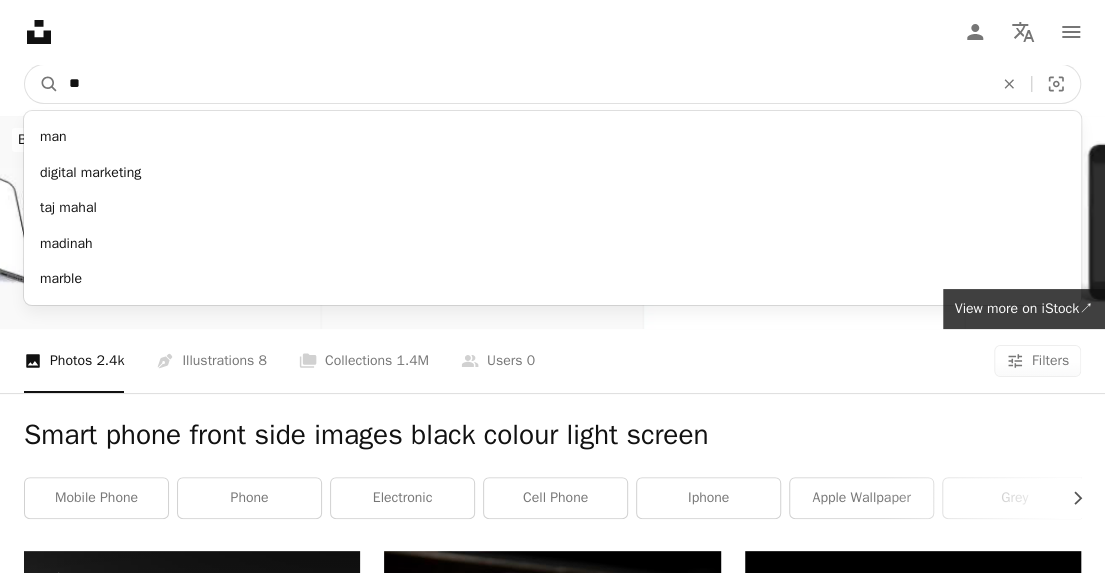 type on "*" 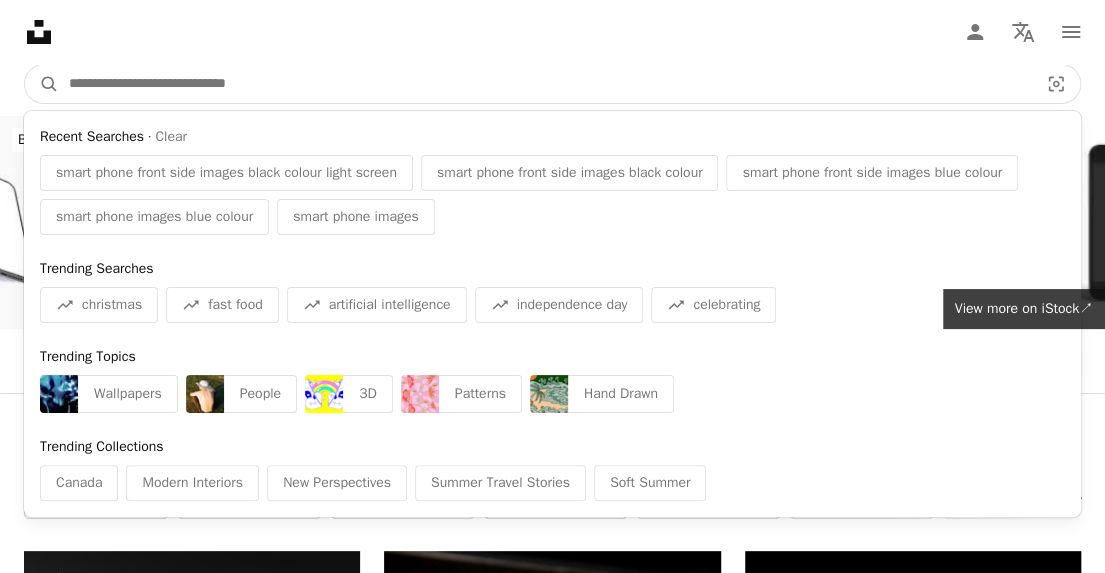 paste on "**********" 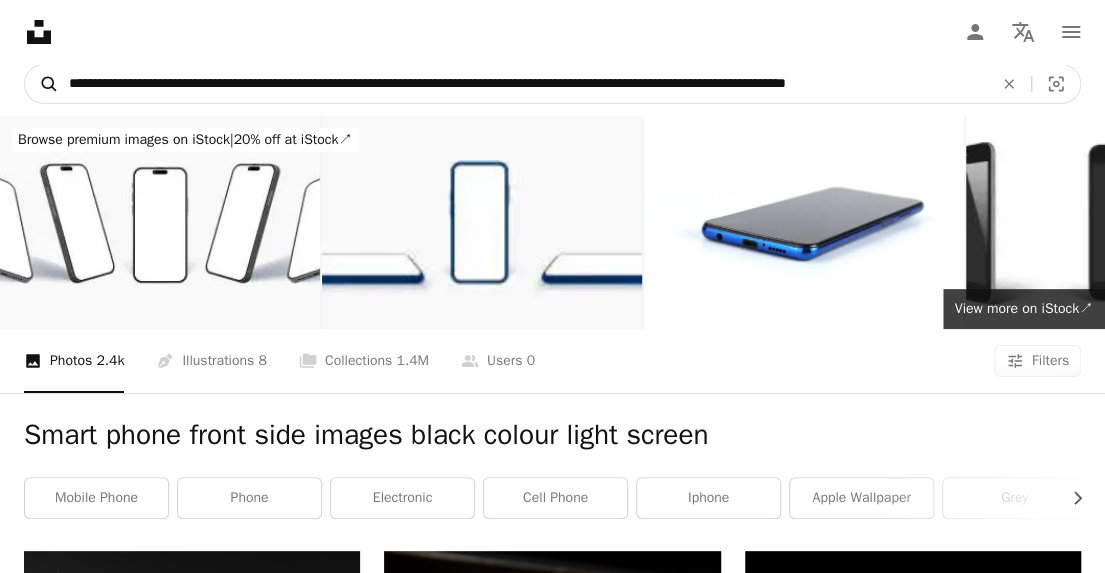 type on "**********" 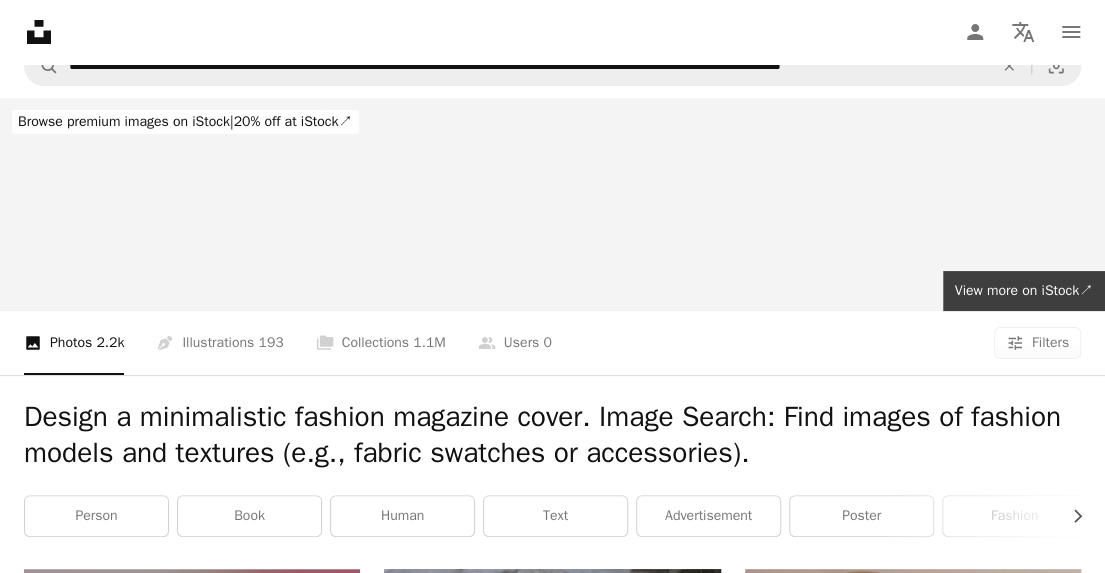 scroll, scrollTop: 0, scrollLeft: 0, axis: both 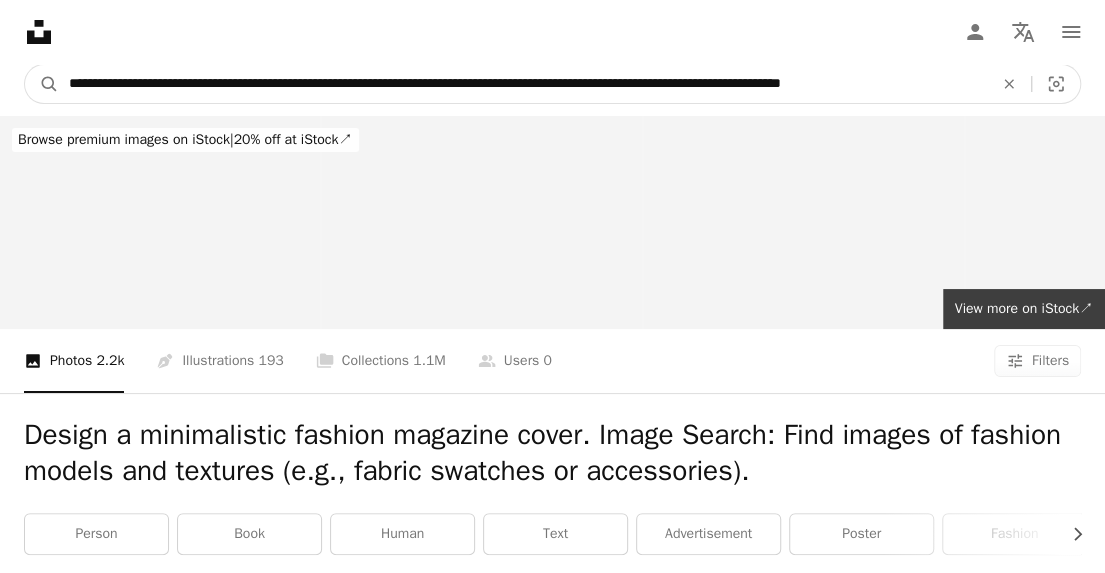 click on "**********" at bounding box center [523, 84] 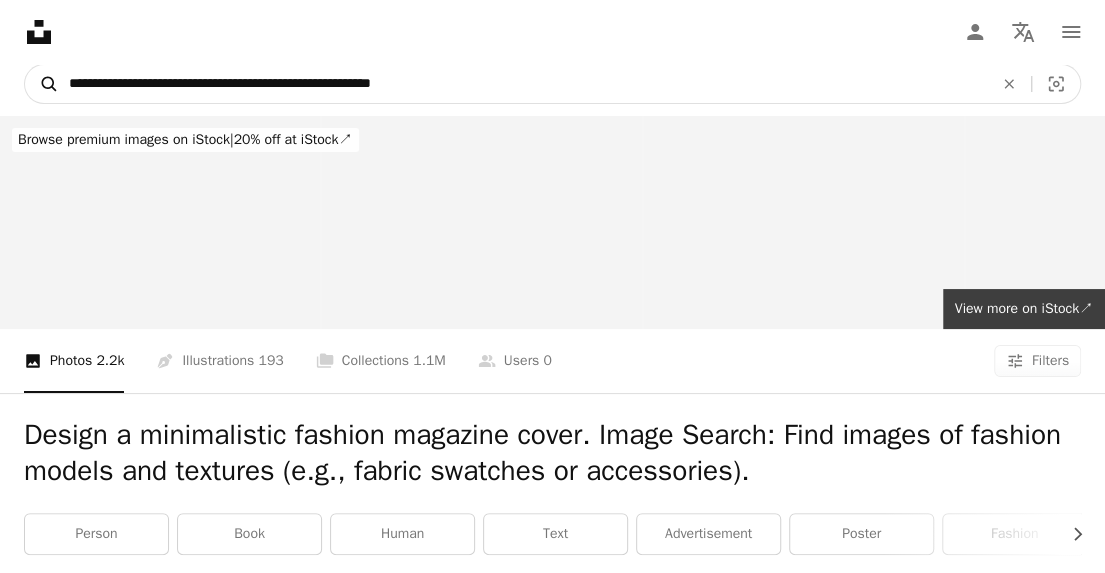 type on "**********" 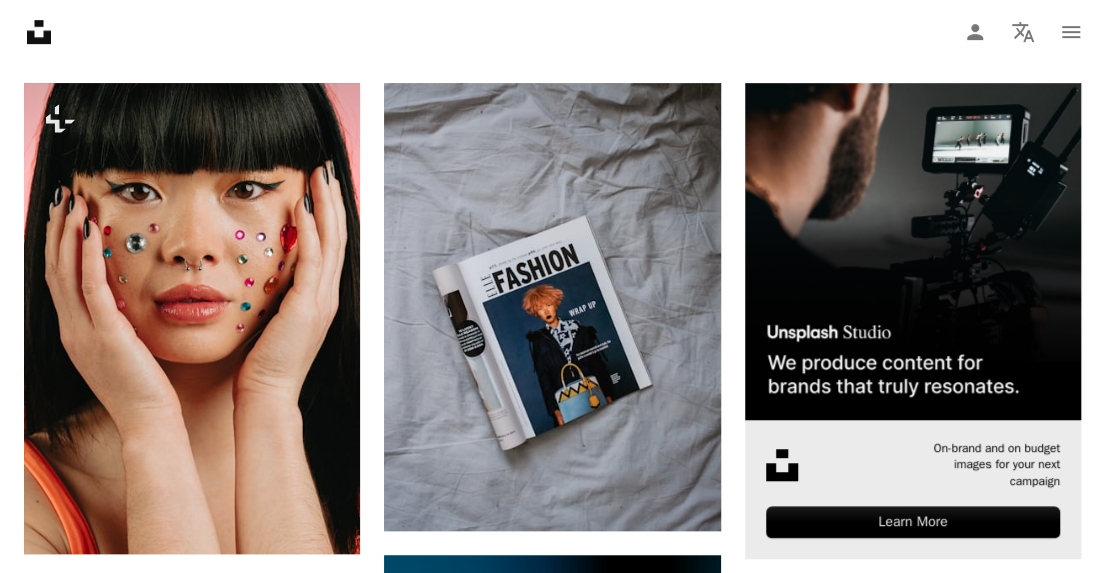 scroll, scrollTop: 0, scrollLeft: 0, axis: both 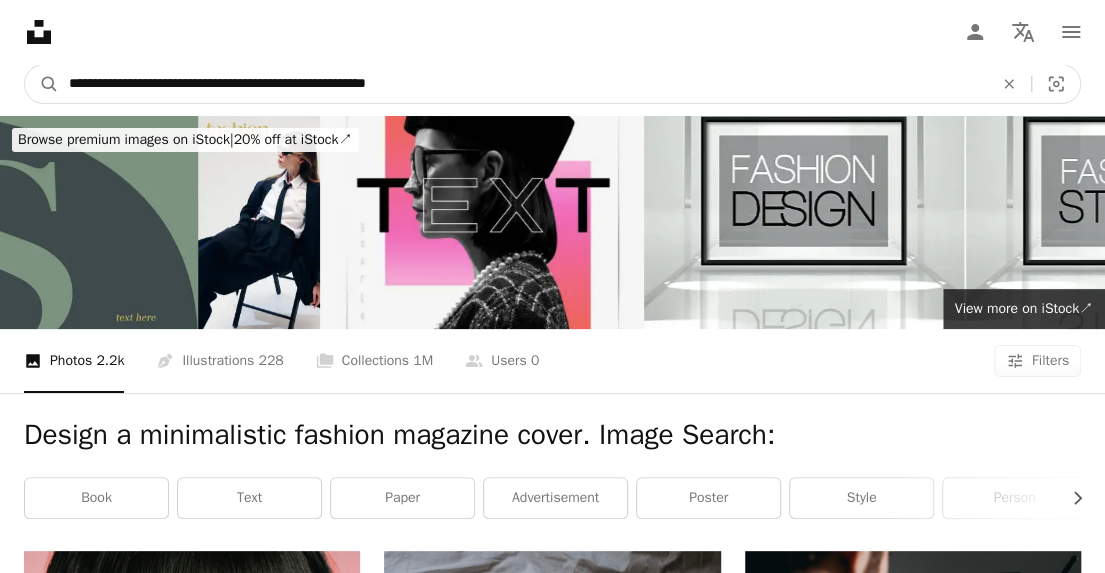 click on "**********" at bounding box center (523, 84) 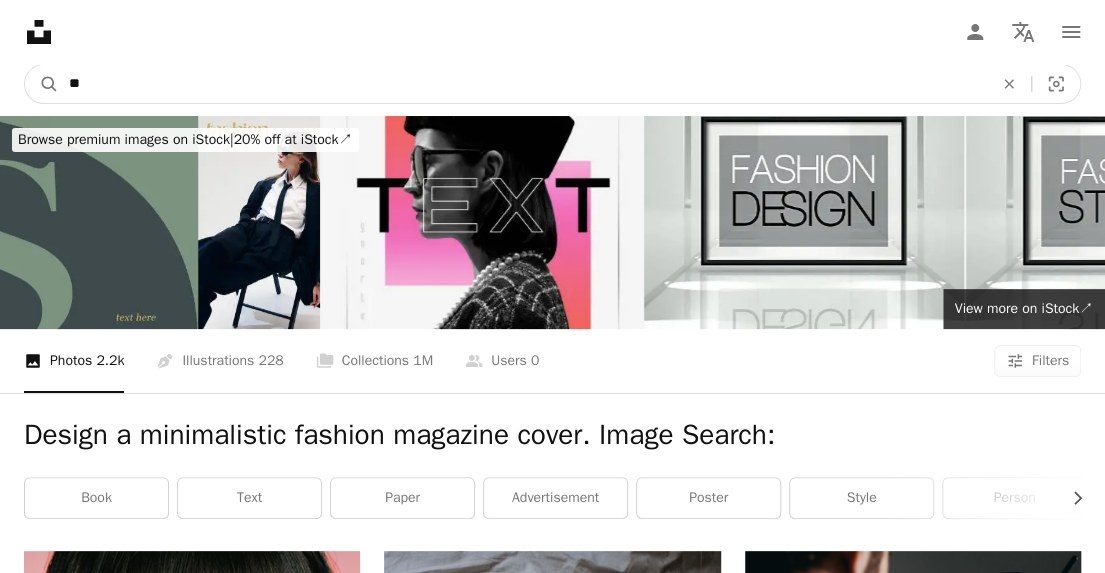 type on "*" 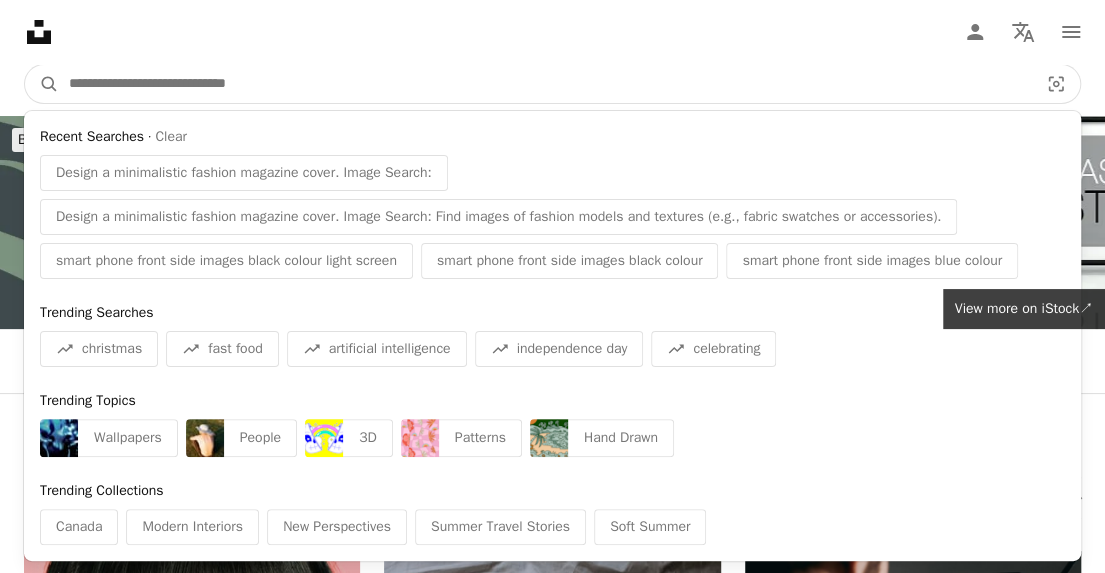 paste on "**********" 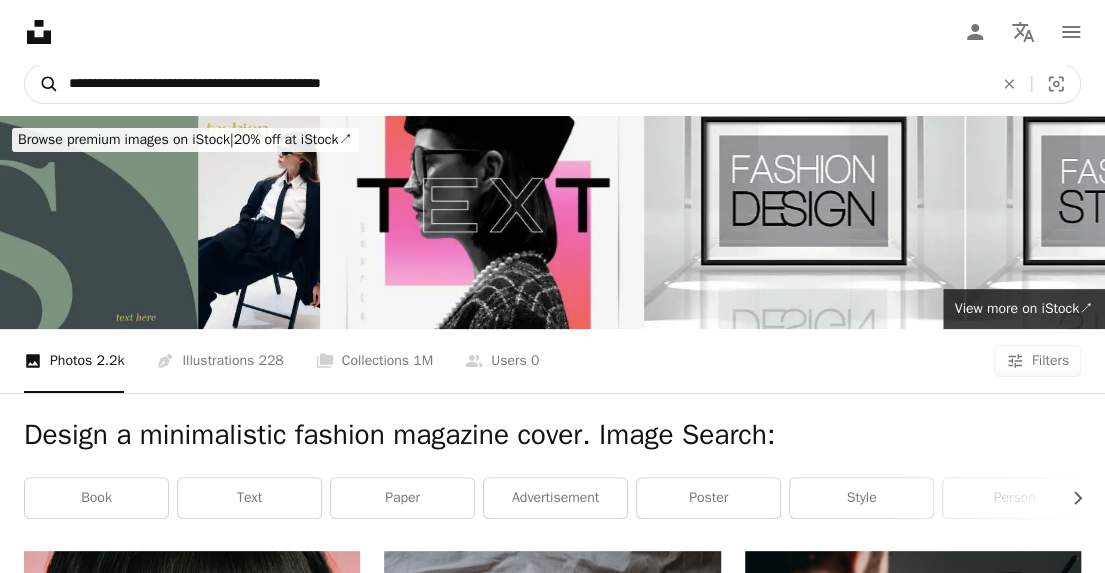 type on "**********" 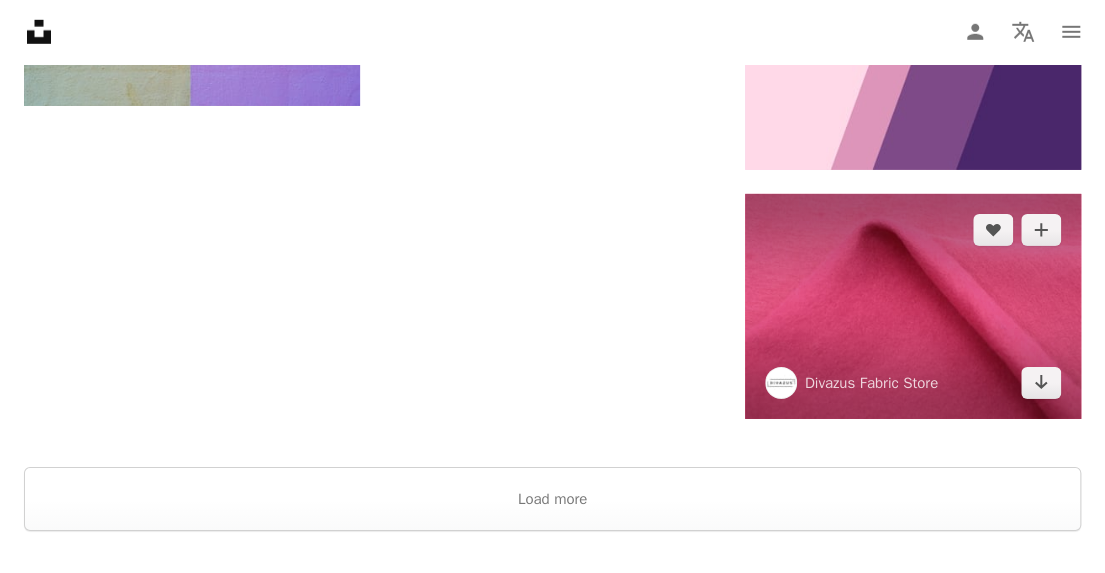 scroll, scrollTop: 2800, scrollLeft: 0, axis: vertical 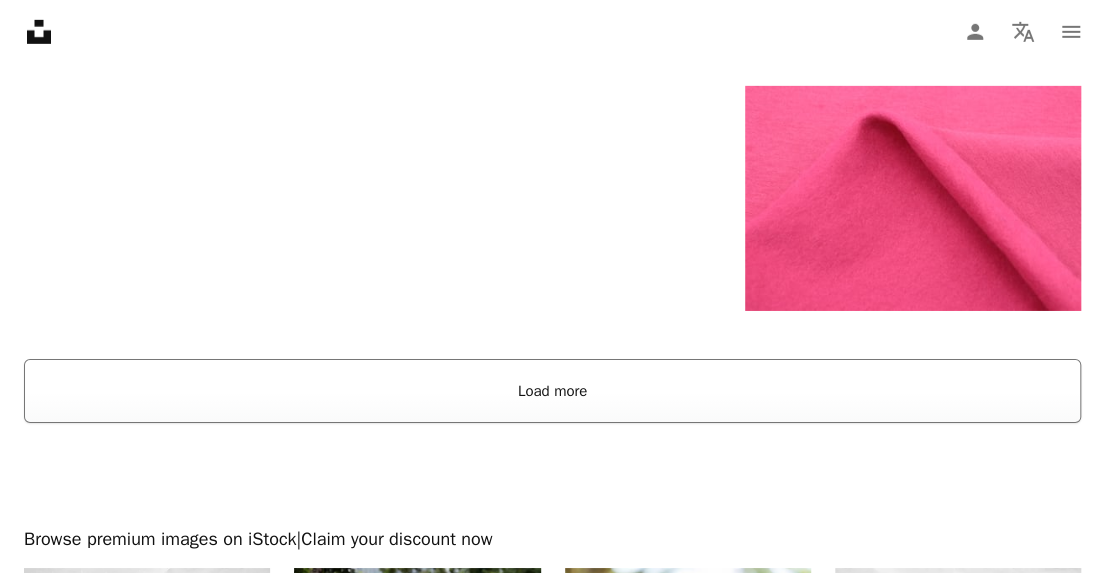 click on "Load more" at bounding box center [552, 391] 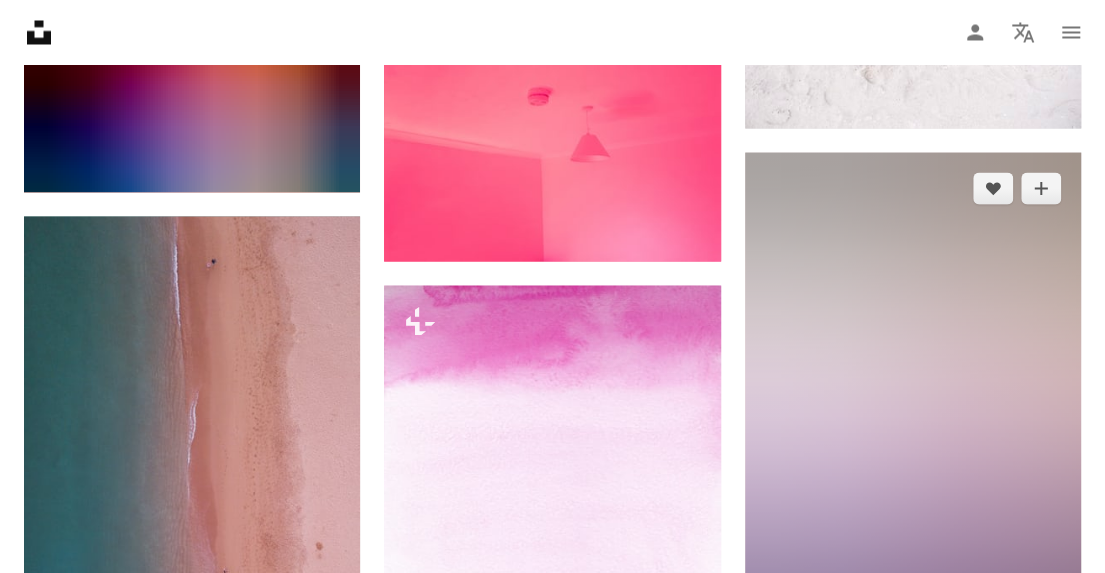scroll, scrollTop: 24800, scrollLeft: 0, axis: vertical 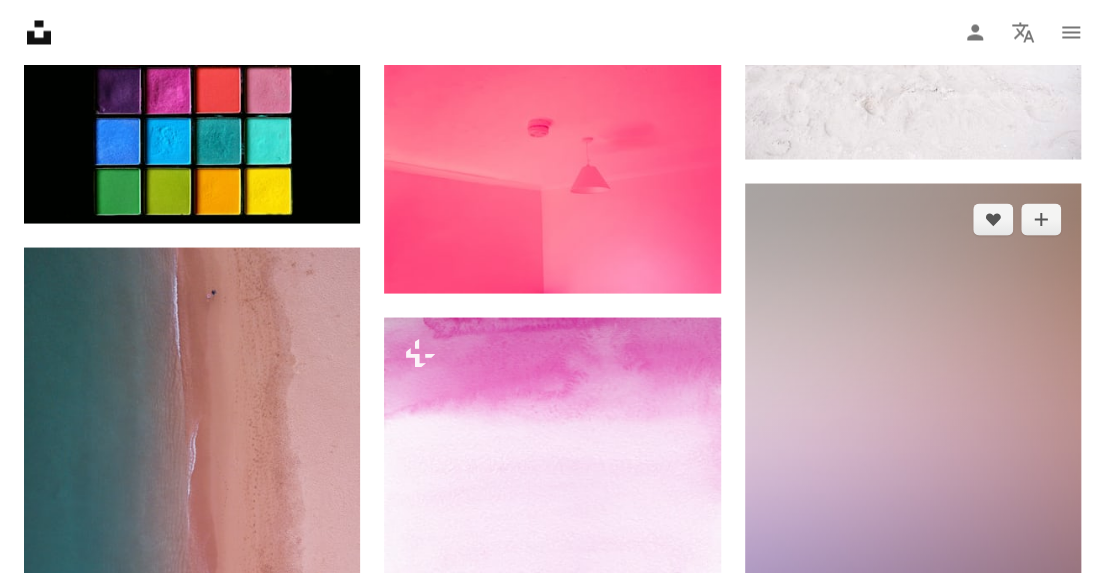 click at bounding box center (913, 435) 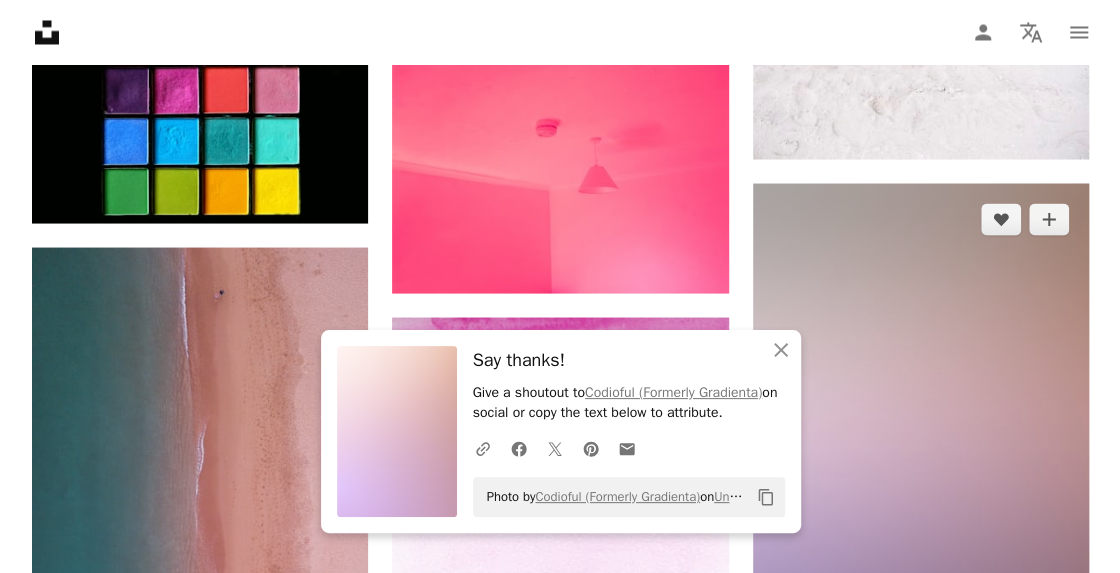 scroll, scrollTop: 25100, scrollLeft: 0, axis: vertical 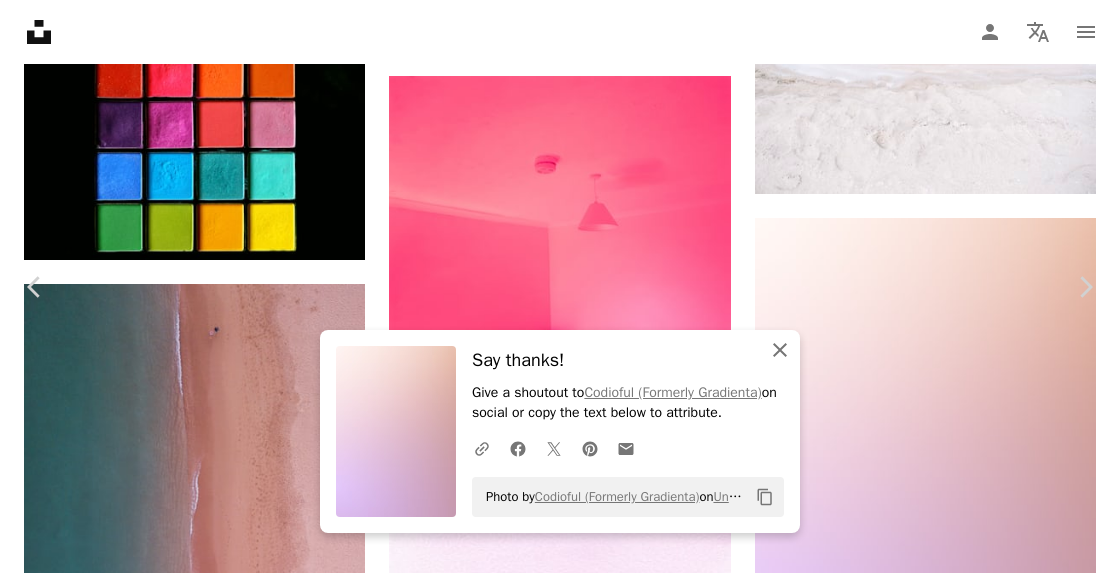 click on "An X shape" 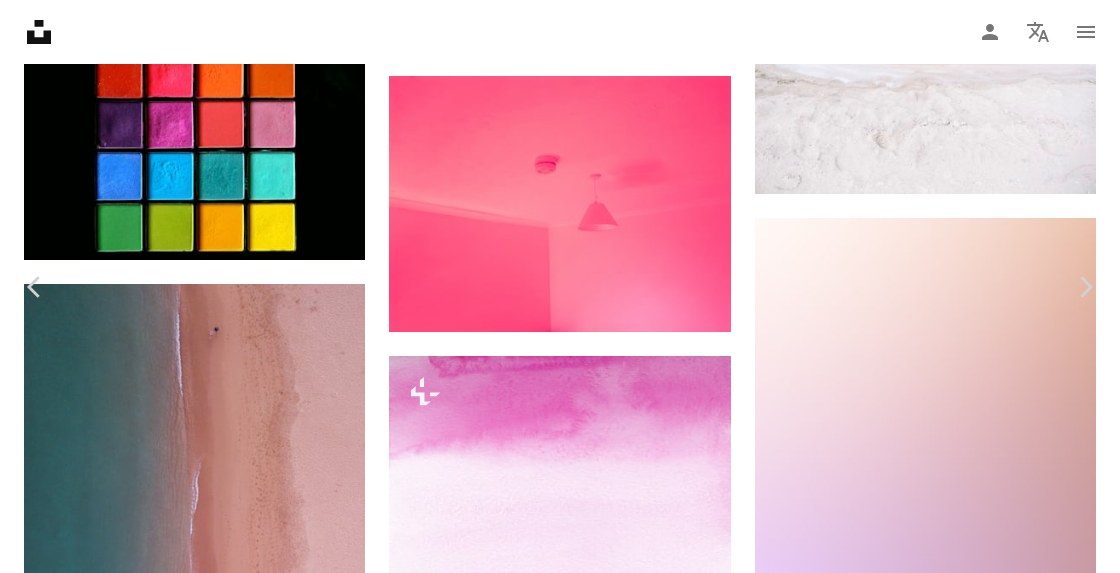scroll, scrollTop: 100, scrollLeft: 0, axis: vertical 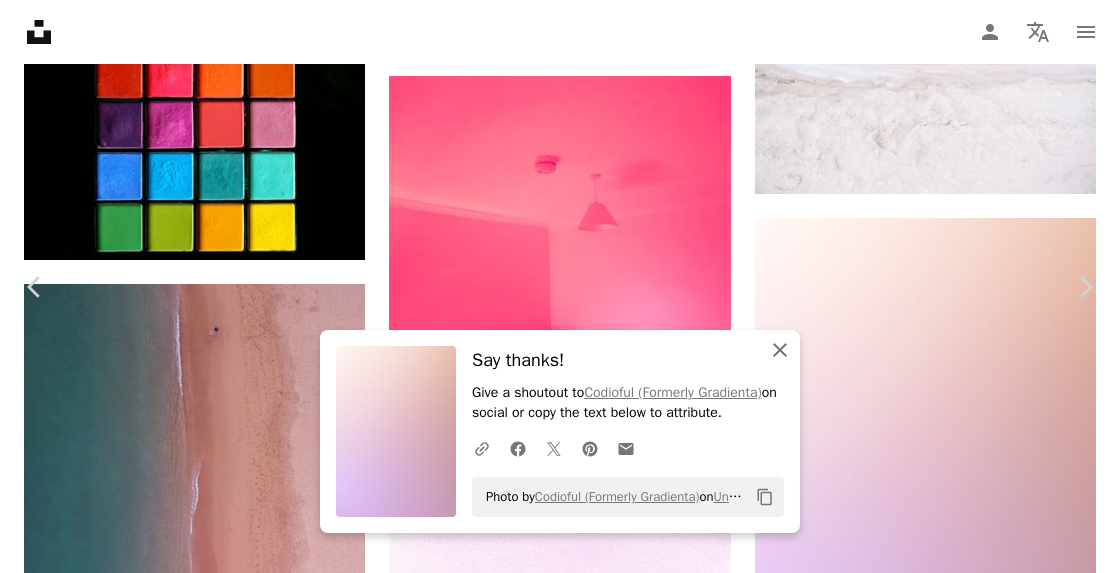drag, startPoint x: 770, startPoint y: 347, endPoint x: 966, endPoint y: 3, distance: 395.9192 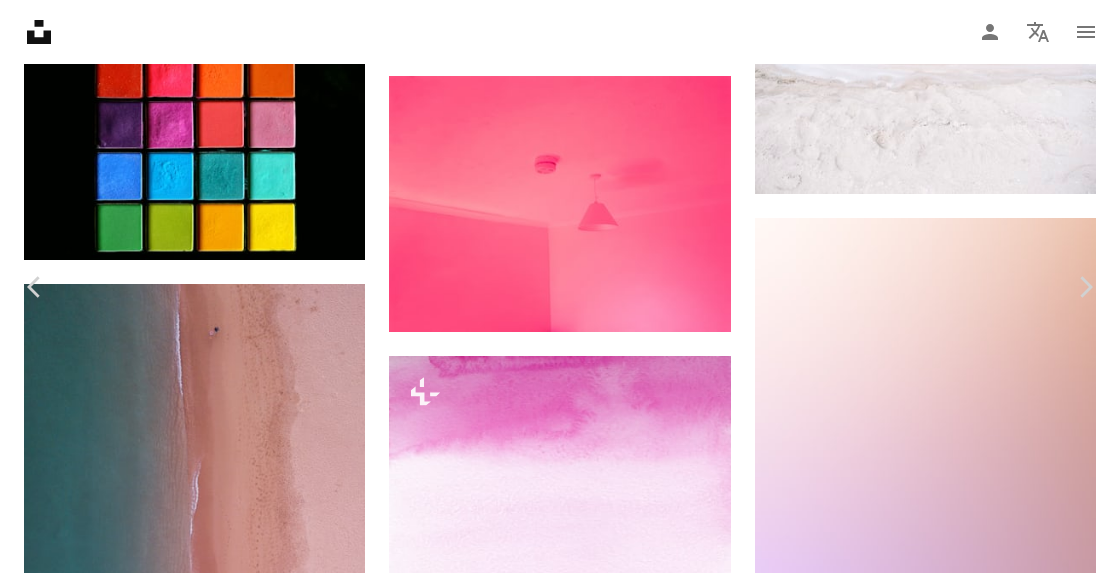 click on "Download free" at bounding box center (921, 5279) 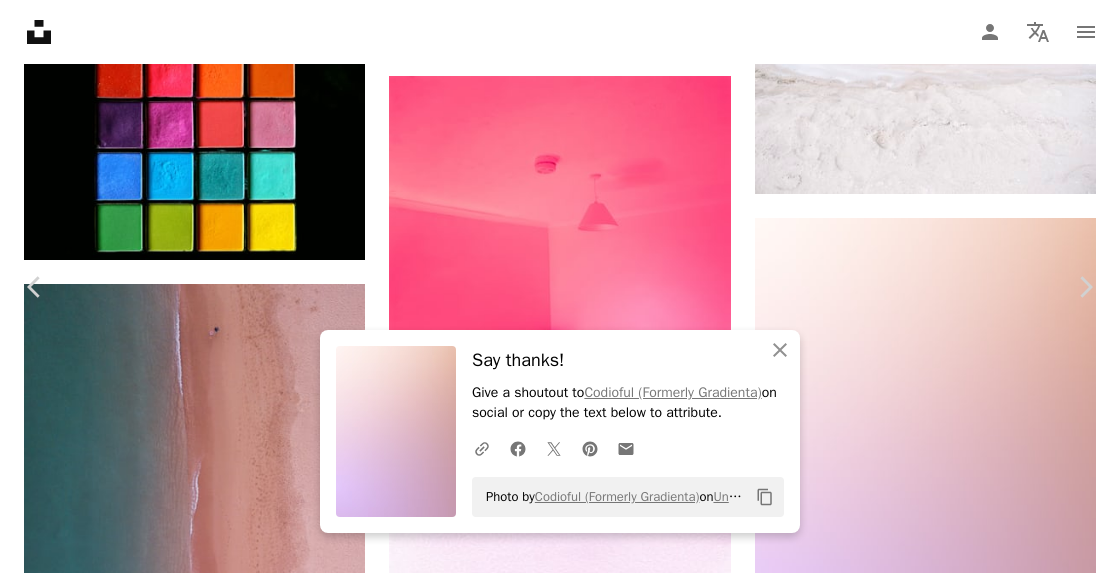 click on "Copy content" at bounding box center (765, 497) 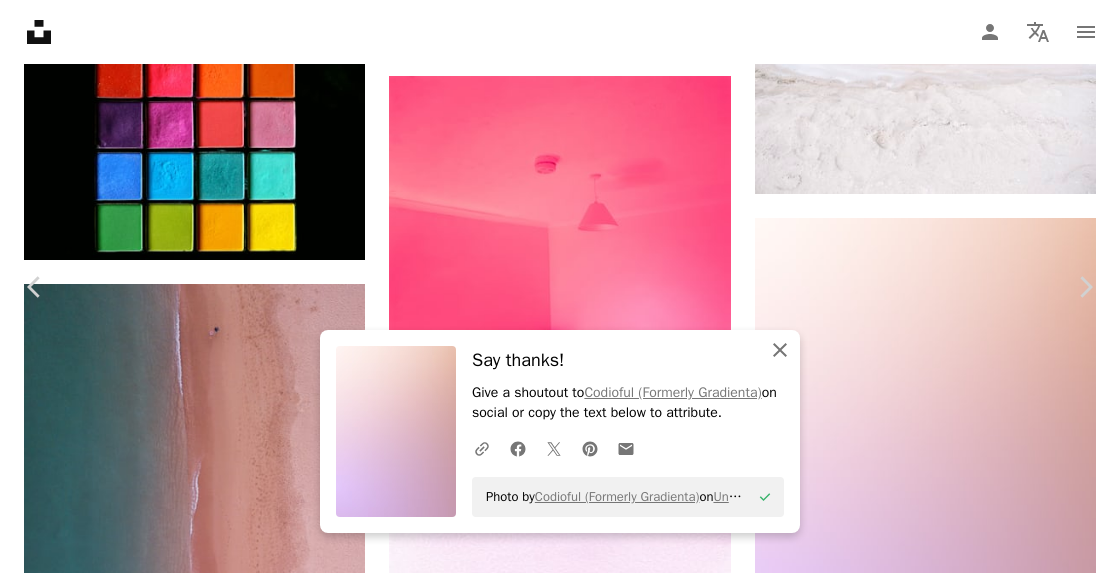 drag, startPoint x: 770, startPoint y: 350, endPoint x: 774, endPoint y: 322, distance: 28.284271 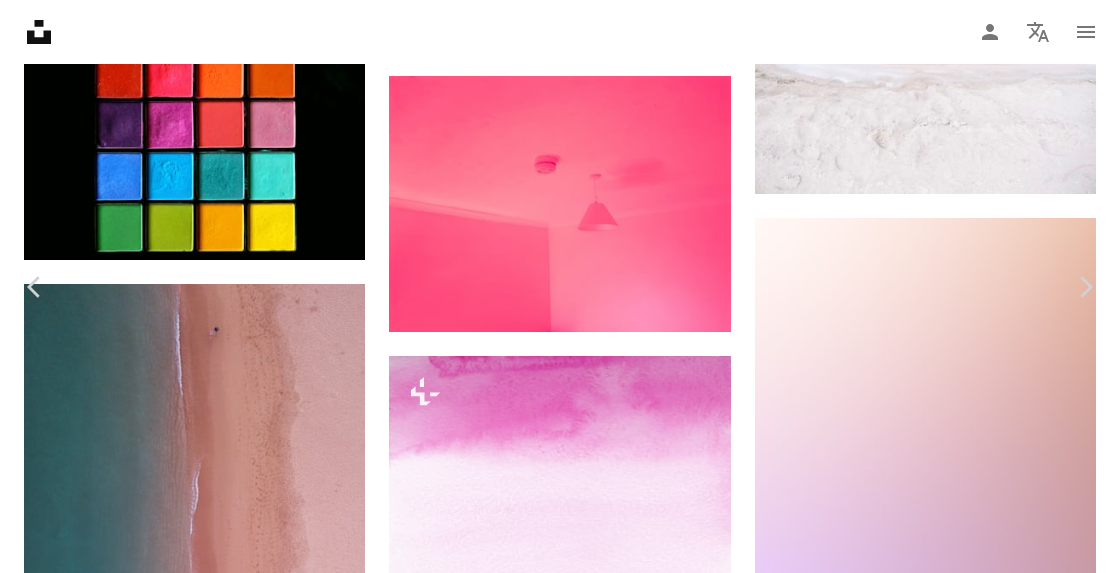 click on "Download free" at bounding box center (921, 5279) 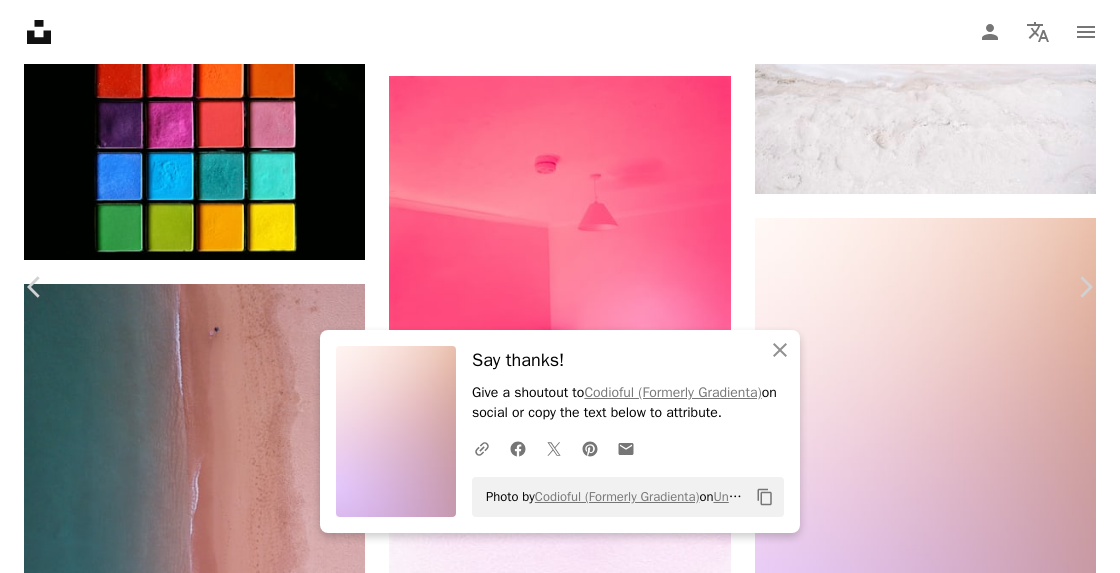 click at bounding box center [552, 5526] 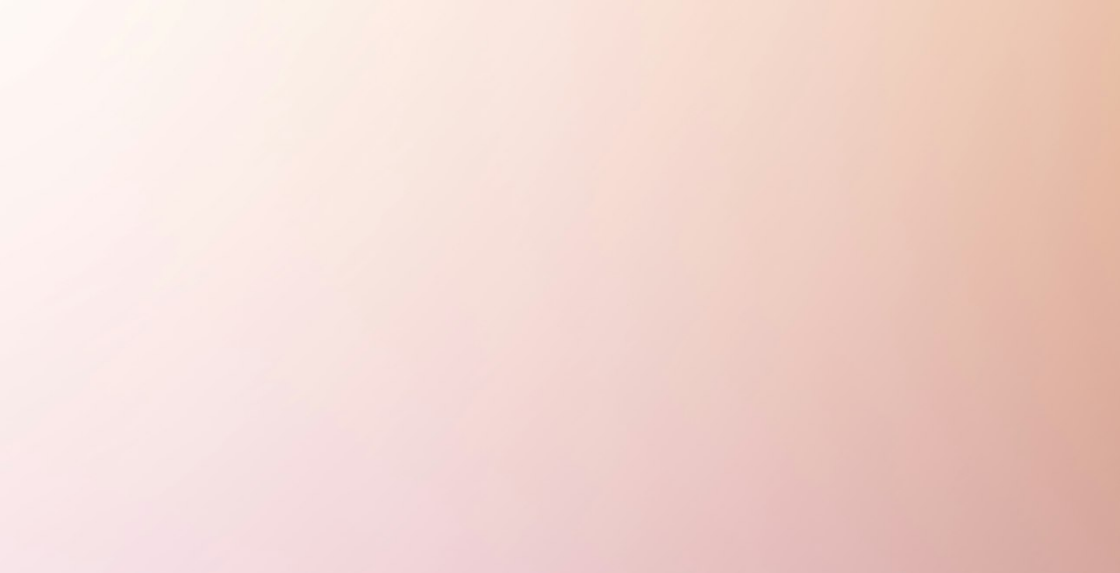 scroll, scrollTop: 532, scrollLeft: 0, axis: vertical 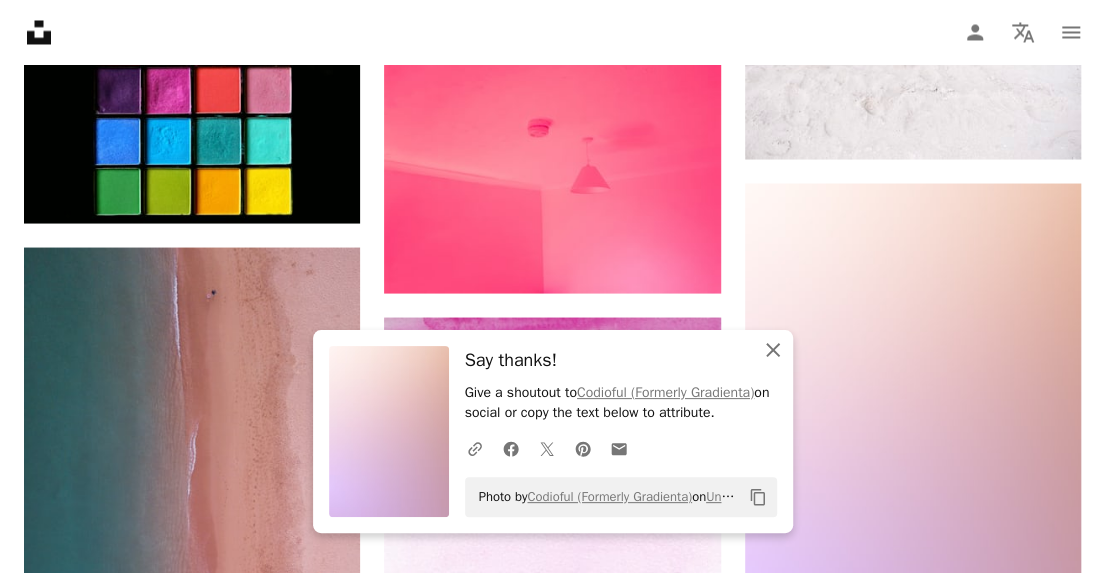click on "An X shape" 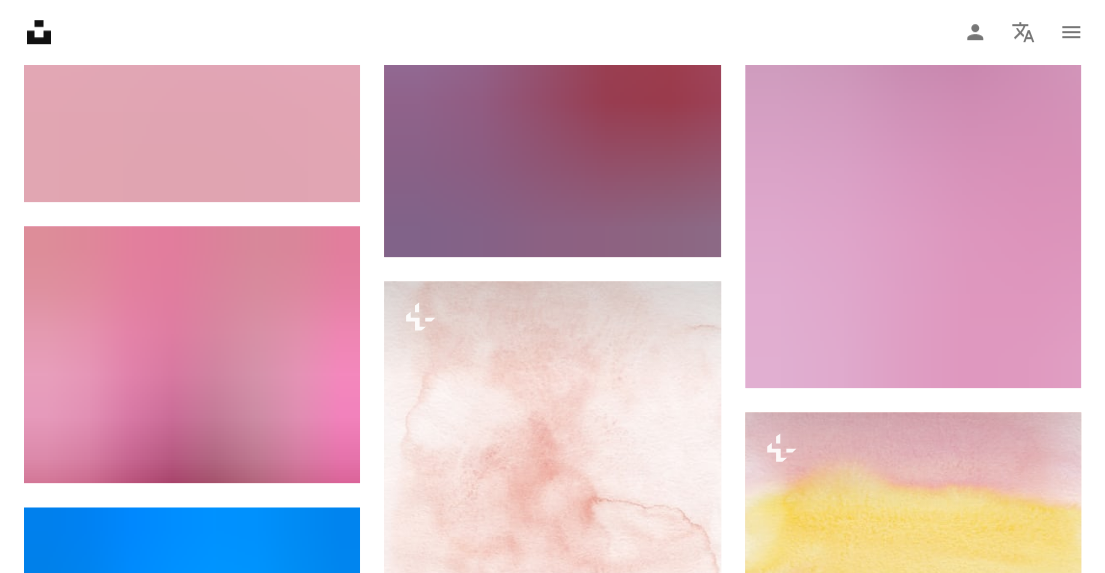 scroll, scrollTop: 23800, scrollLeft: 0, axis: vertical 